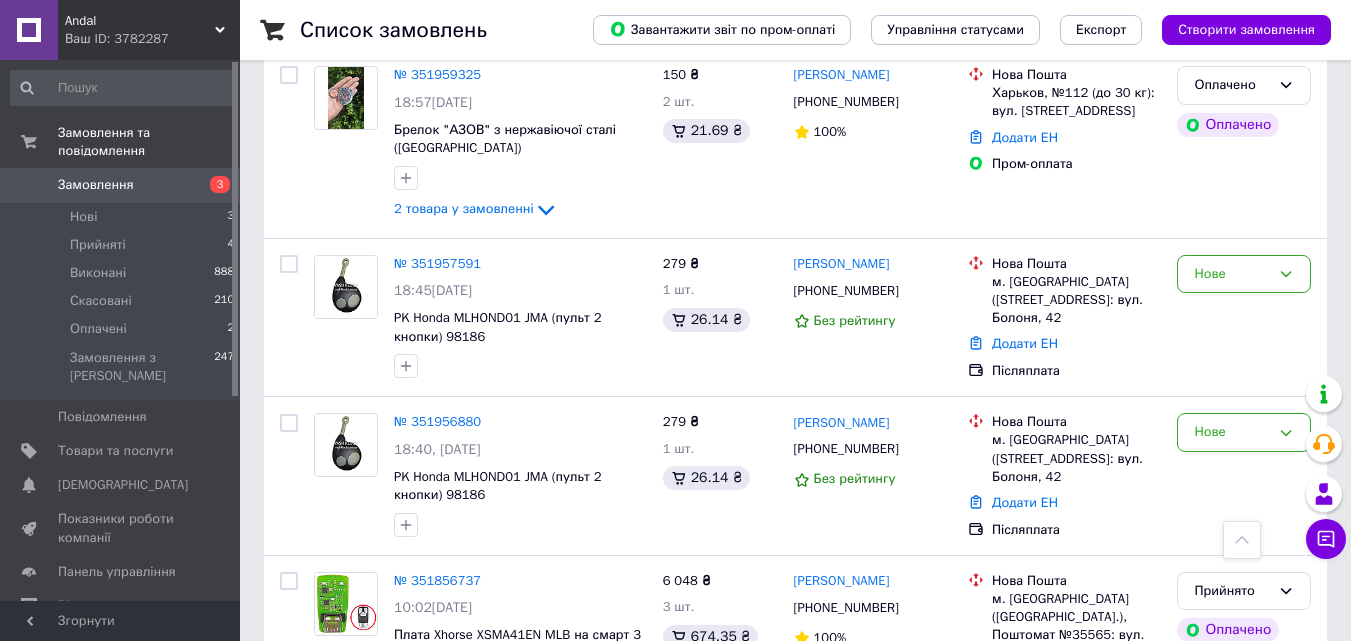 scroll, scrollTop: 600, scrollLeft: 0, axis: vertical 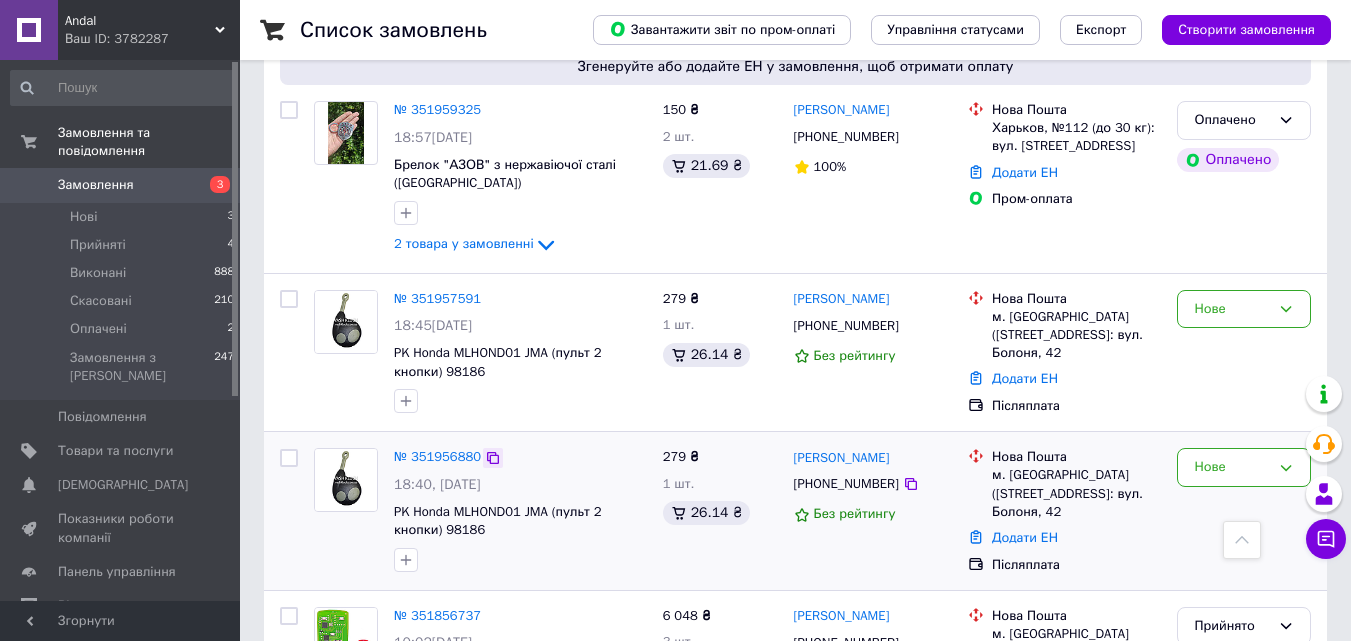 click 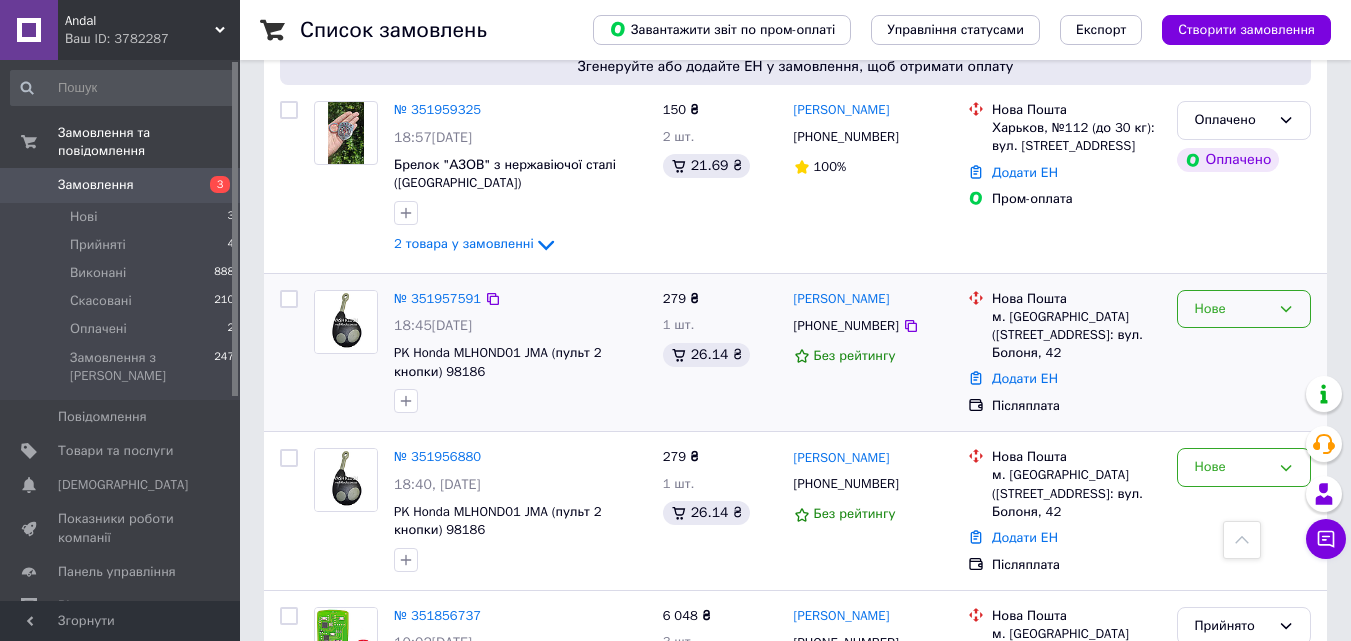 click on "Нове" at bounding box center [1244, 309] 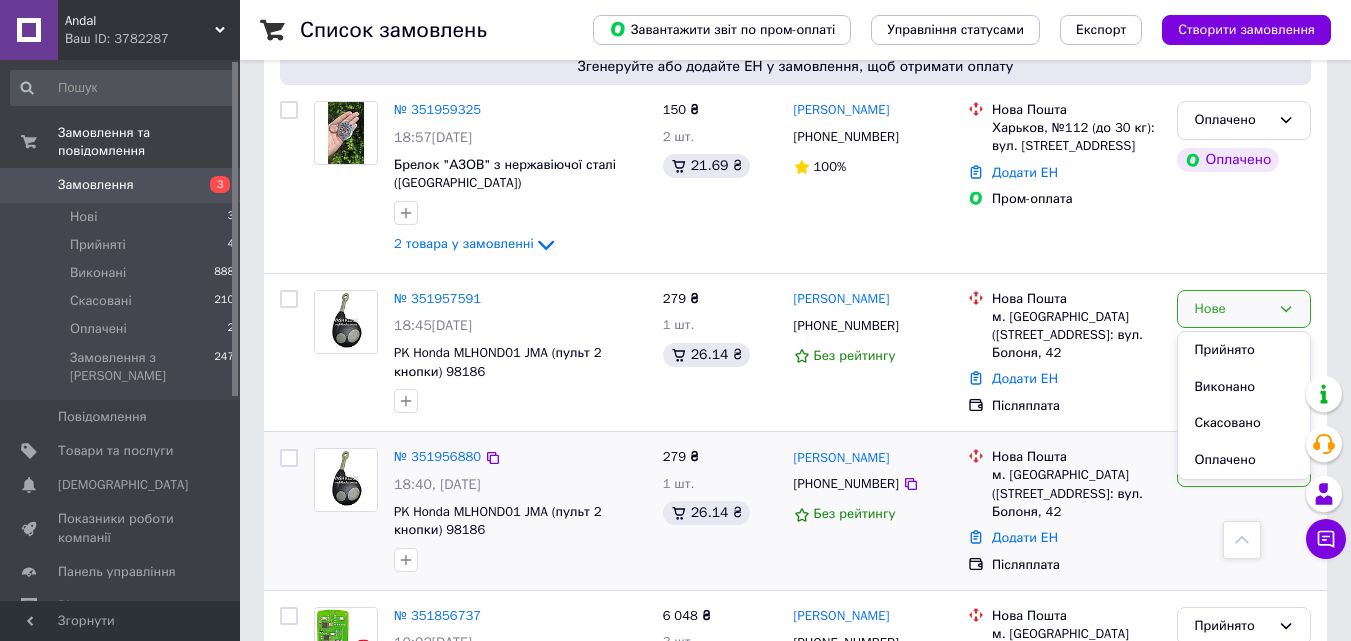 click on "№ 351956880" at bounding box center [520, 457] 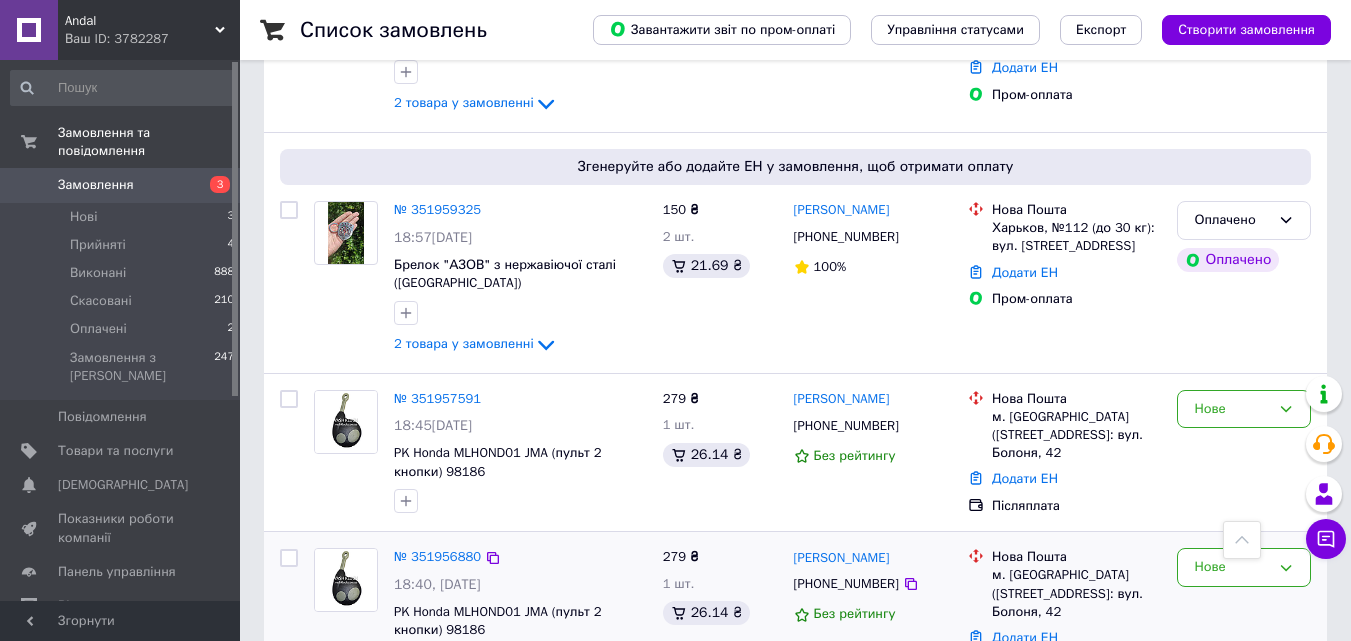 scroll, scrollTop: 400, scrollLeft: 0, axis: vertical 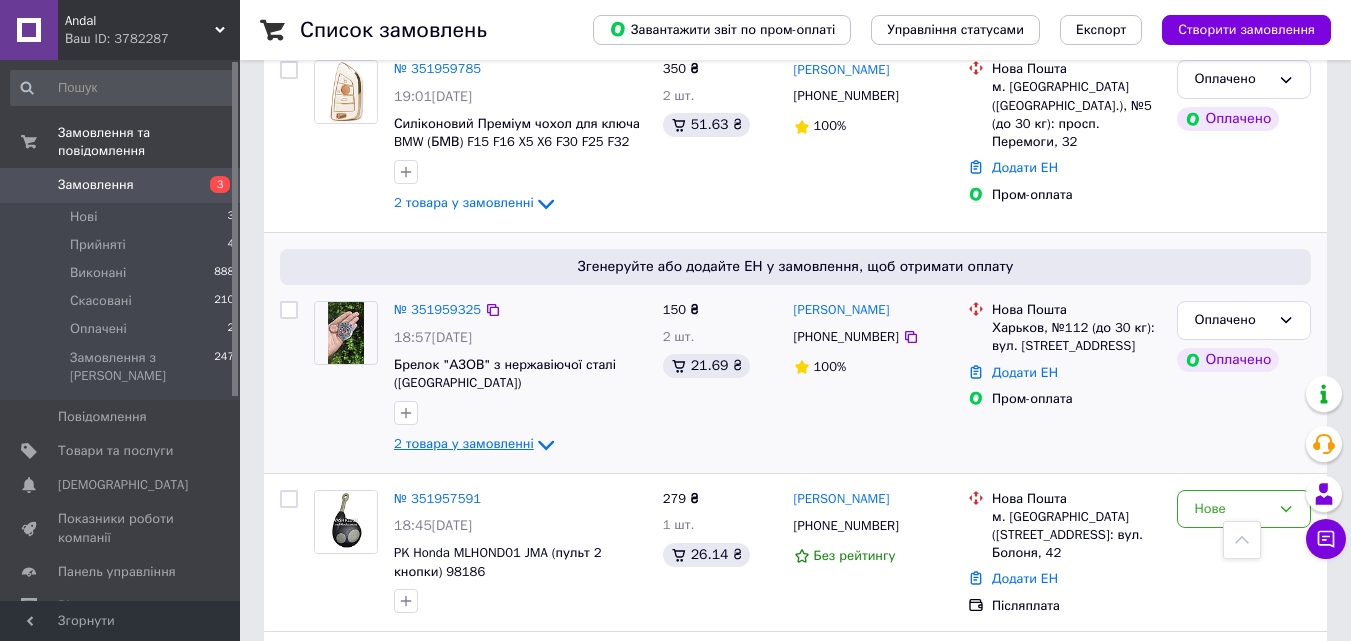 click on "2 товара у замовленні" at bounding box center (464, 443) 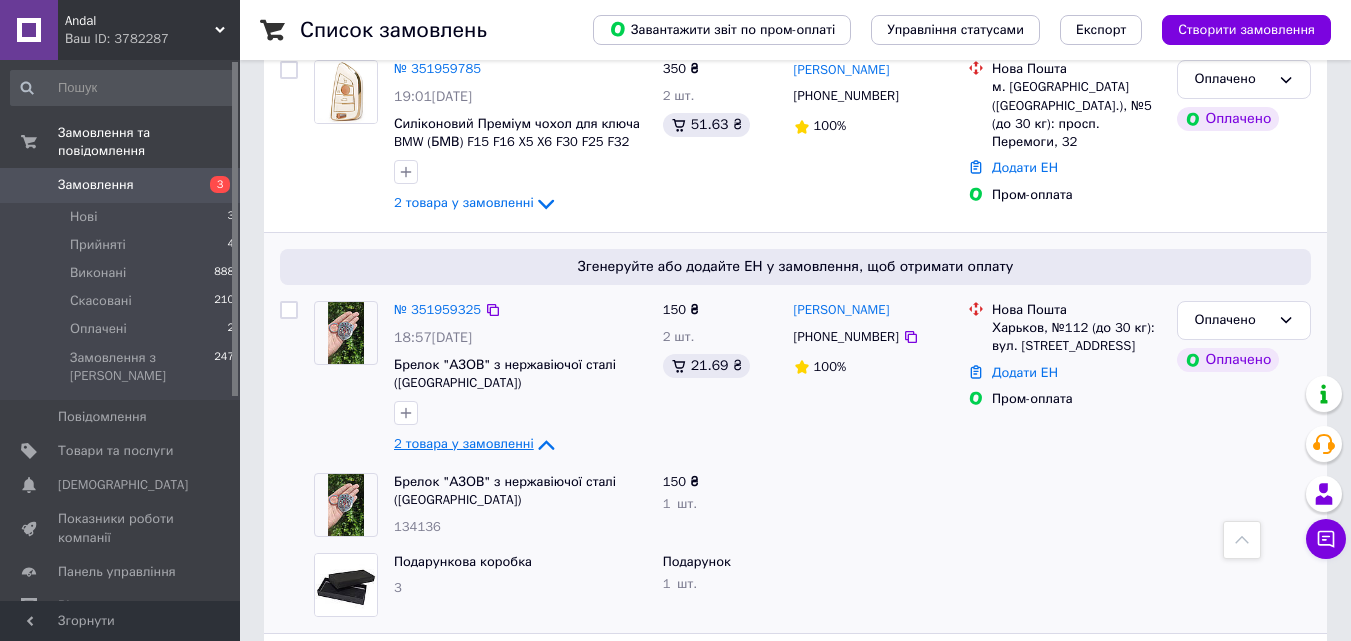 click on "2 товара у замовленні" at bounding box center [464, 443] 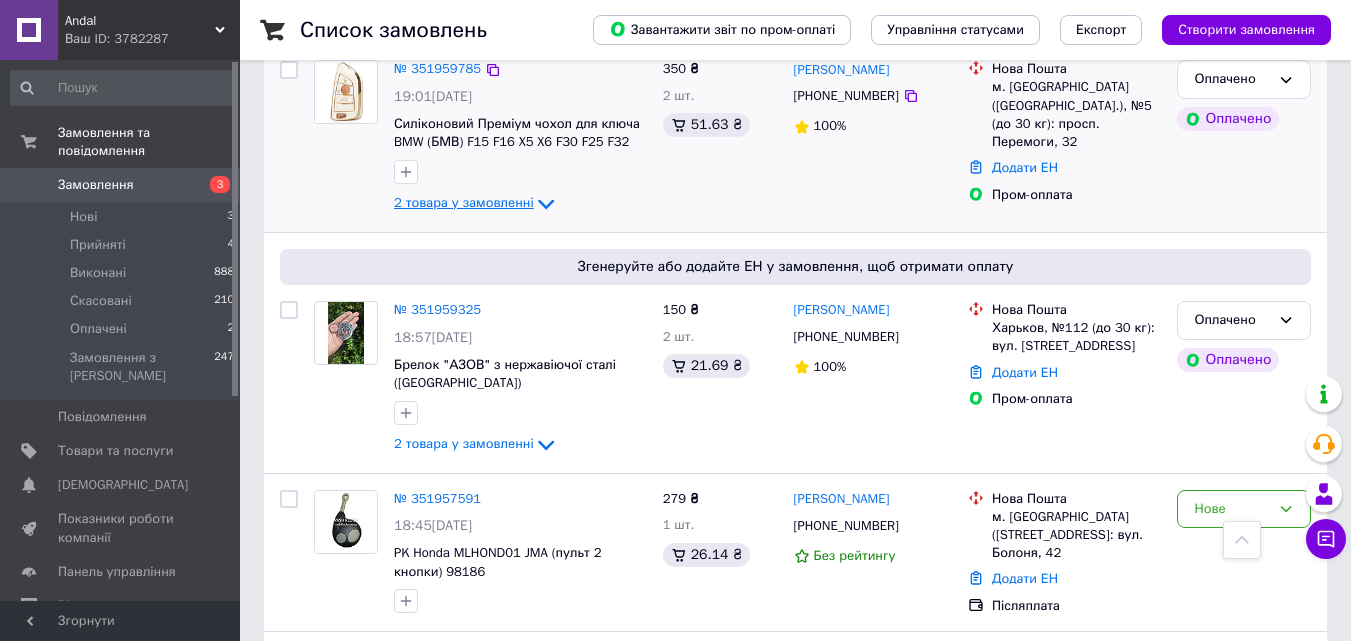 click on "2 товара у замовленні" at bounding box center [464, 203] 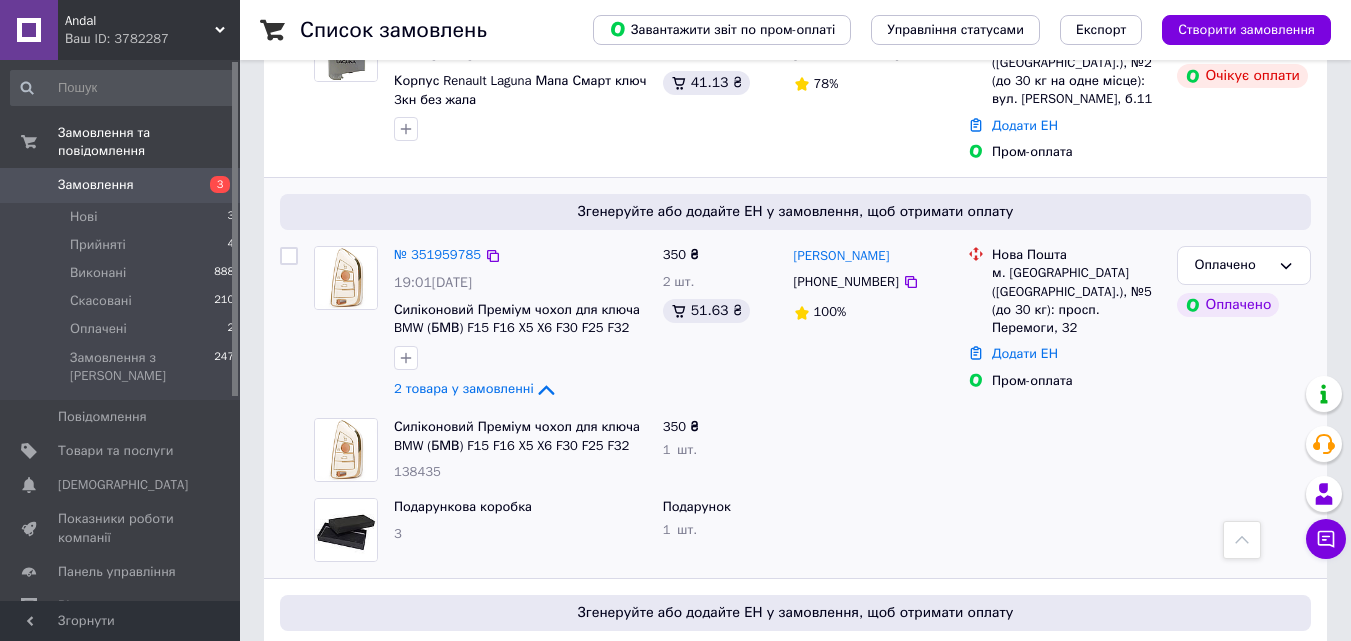 scroll, scrollTop: 100, scrollLeft: 0, axis: vertical 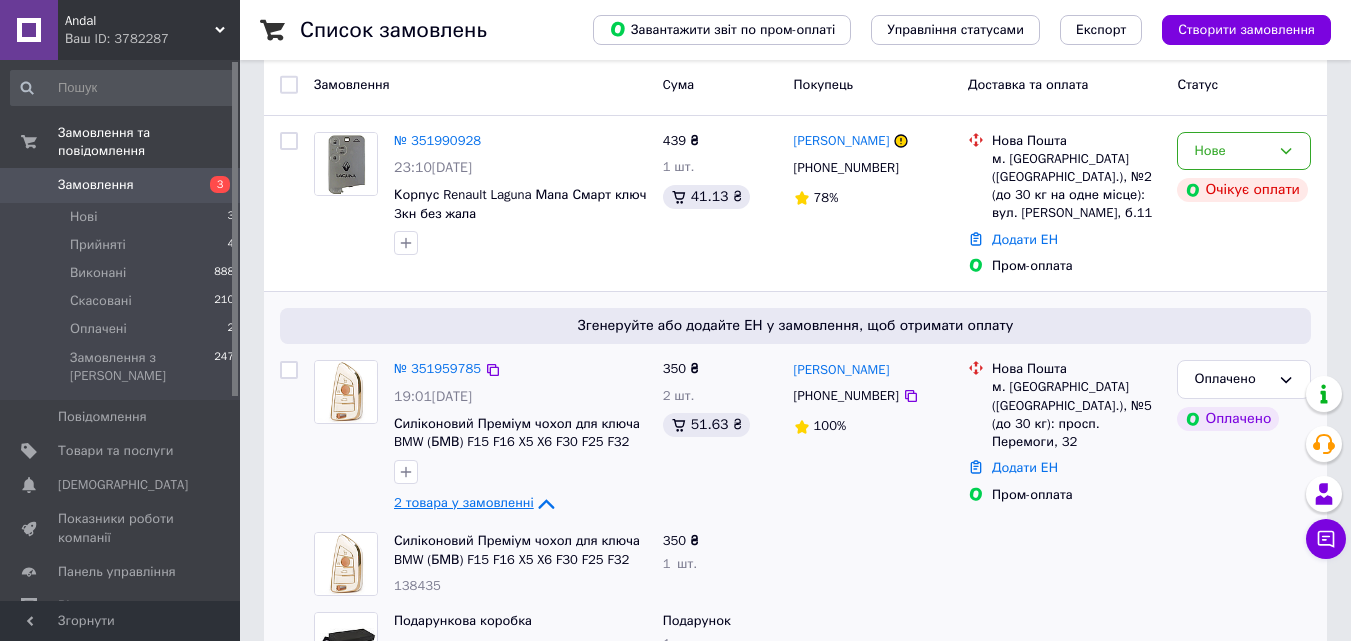 click on "2 товара у замовленні" at bounding box center [464, 503] 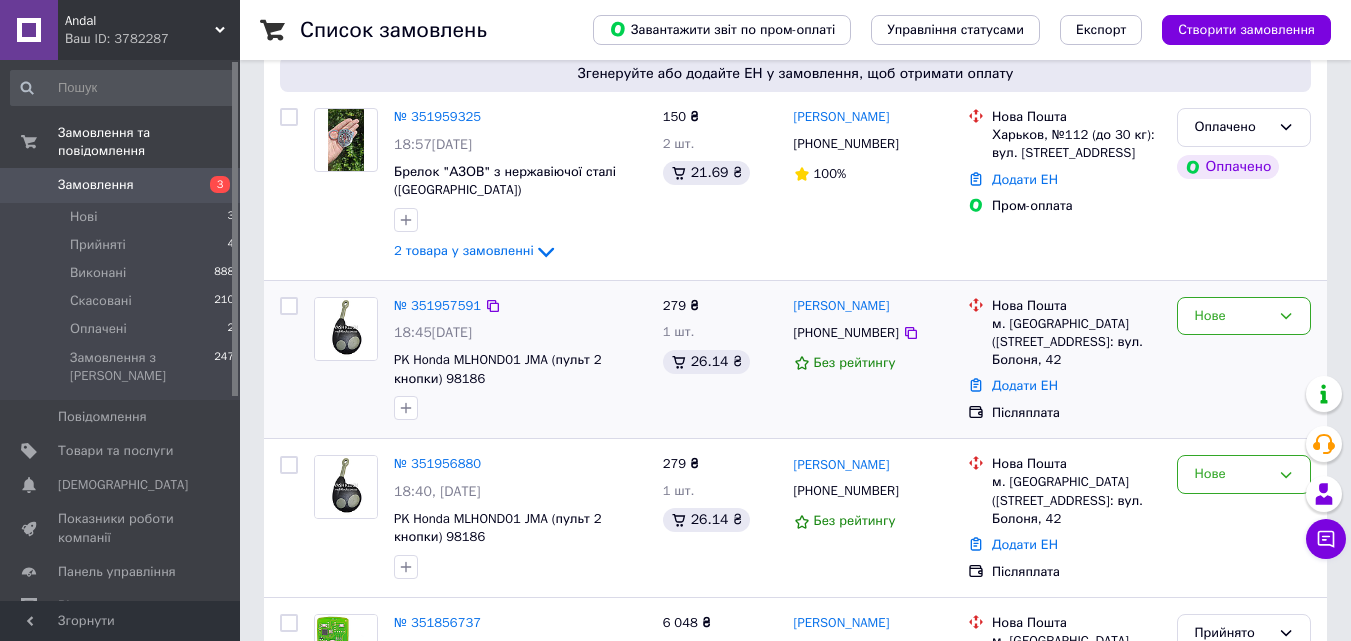 scroll, scrollTop: 600, scrollLeft: 0, axis: vertical 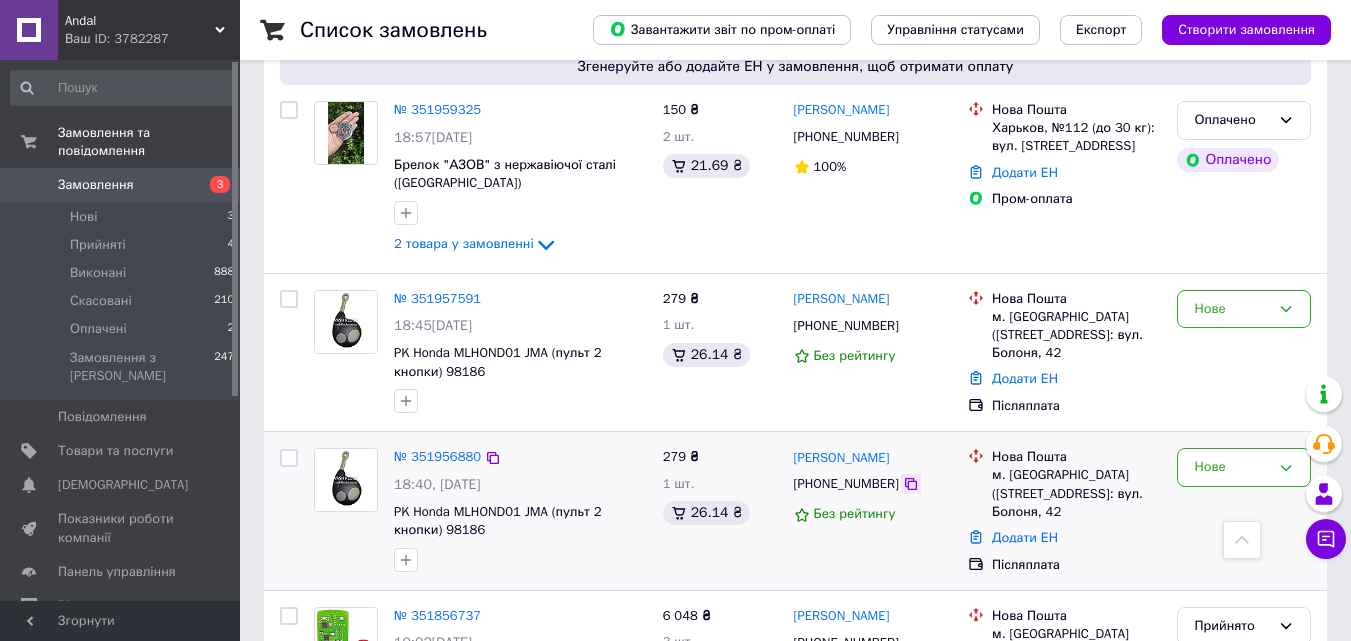 click 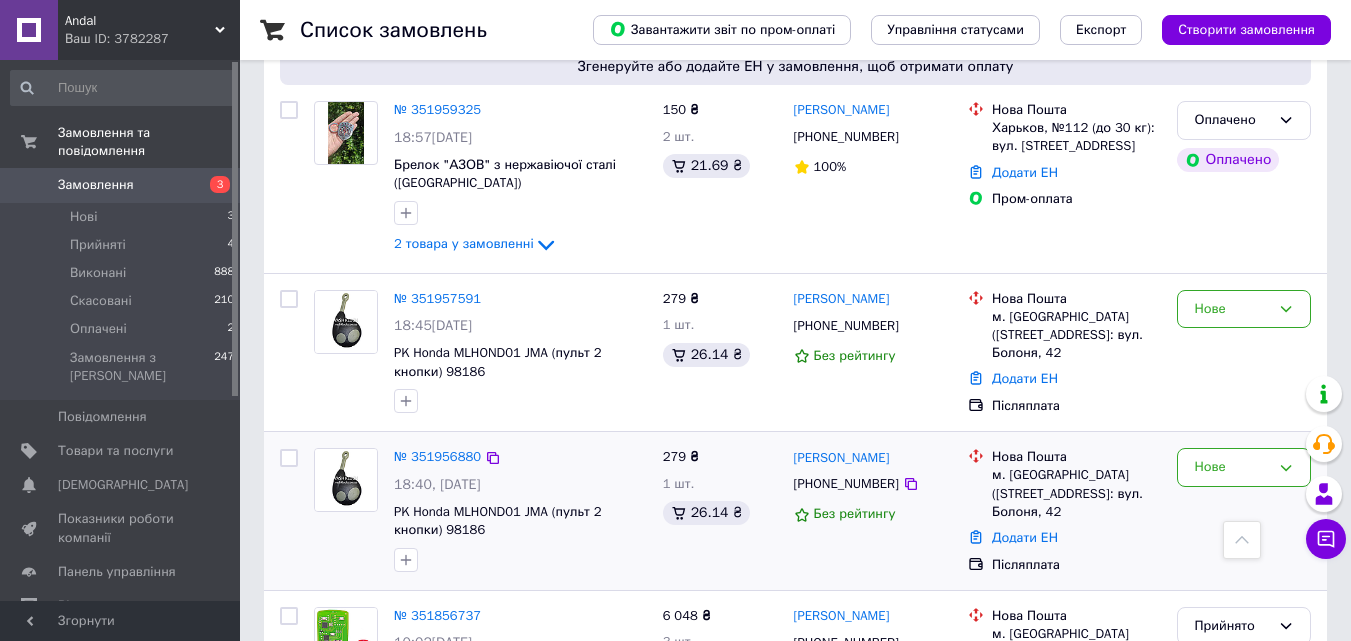 click on "279 ₴ 1 шт. 26.14 ₴" at bounding box center (720, 511) 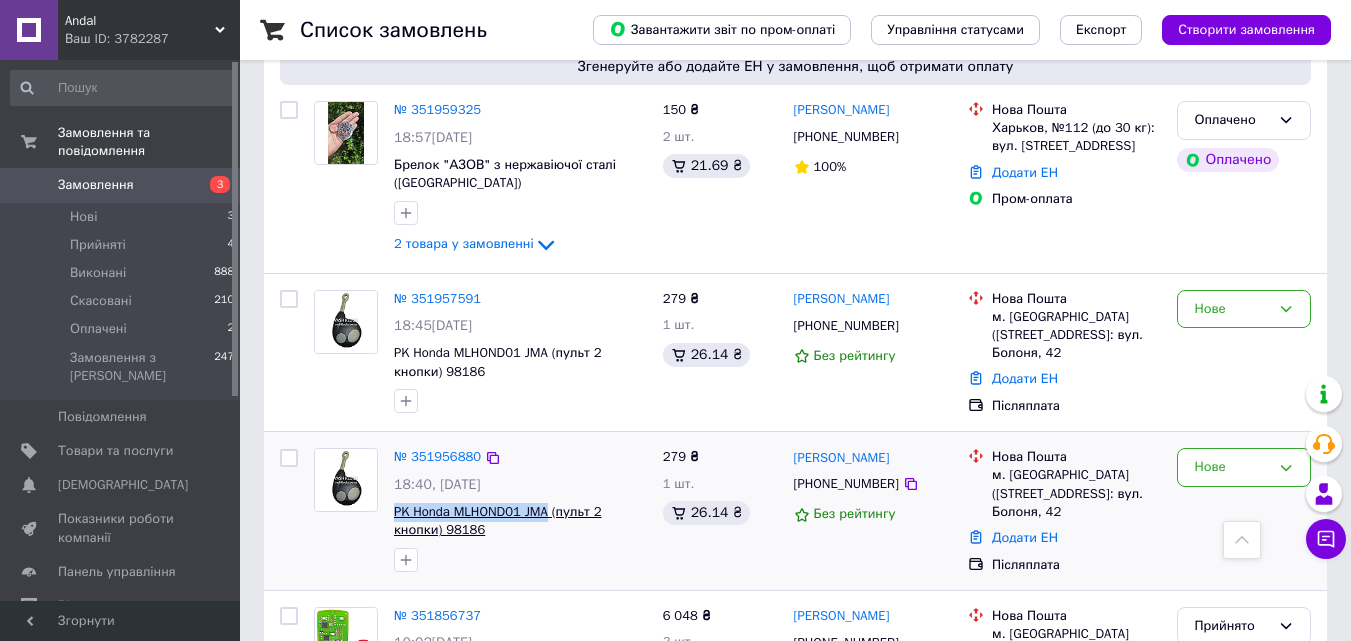 drag, startPoint x: 392, startPoint y: 498, endPoint x: 550, endPoint y: 514, distance: 158.80806 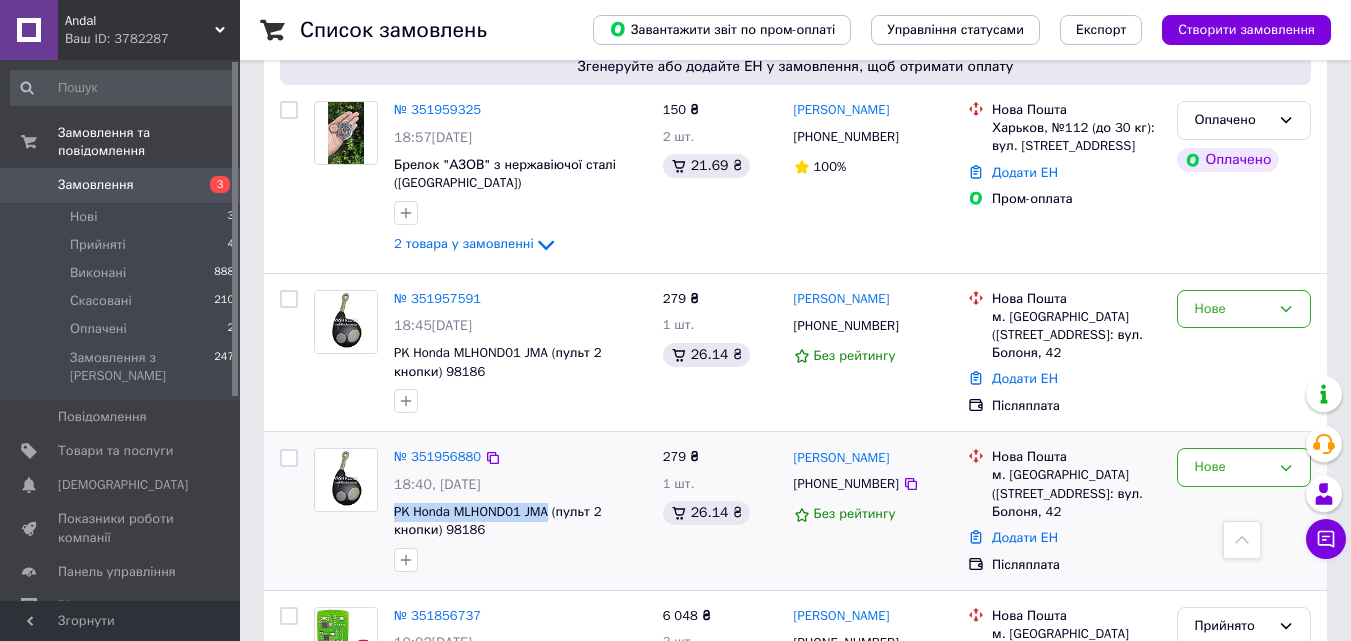 click at bounding box center [520, 560] 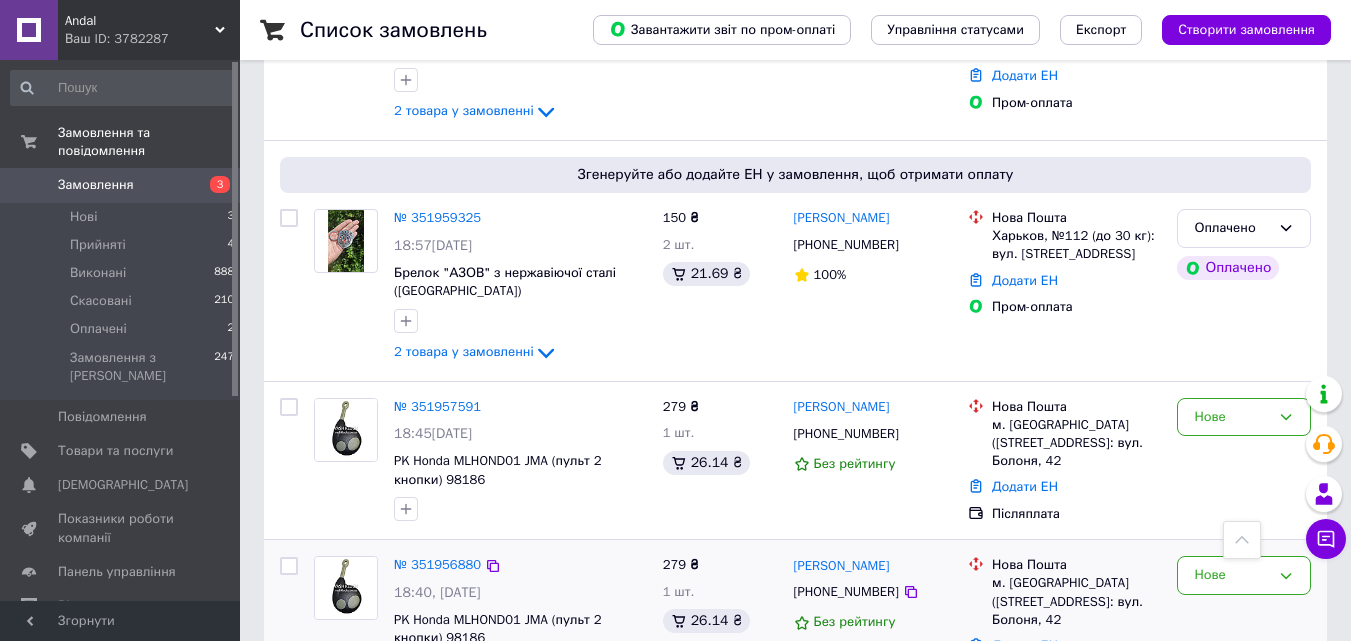 scroll, scrollTop: 400, scrollLeft: 0, axis: vertical 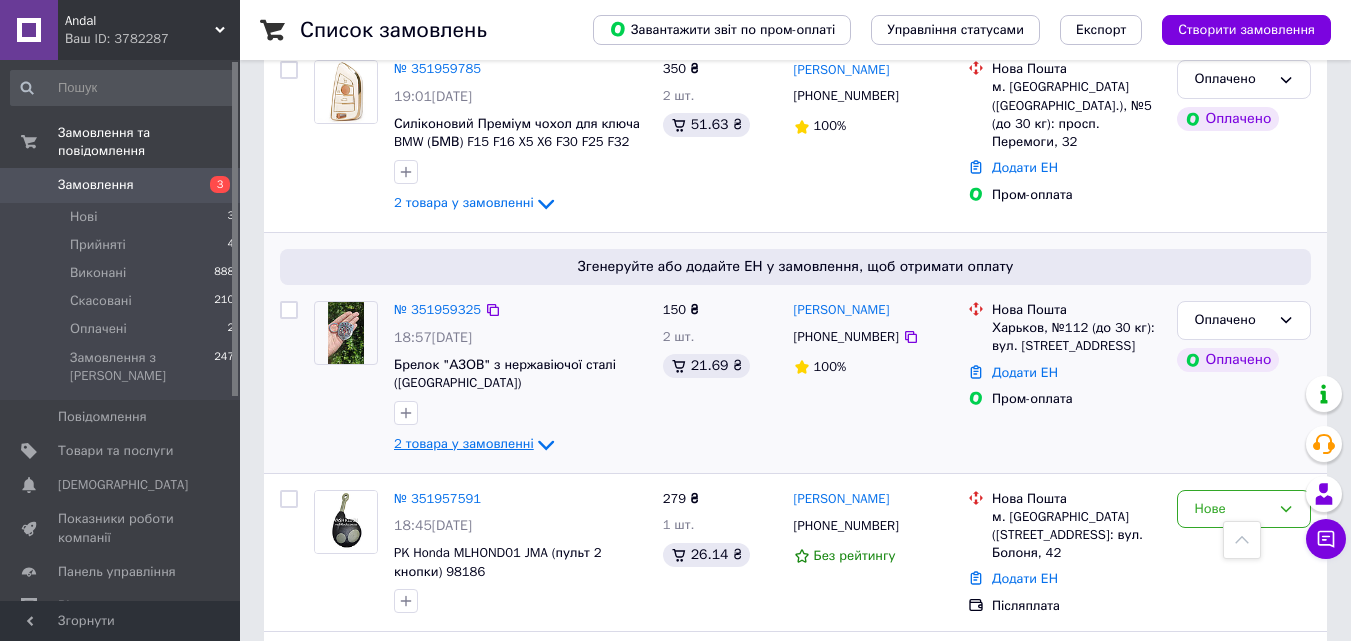 click 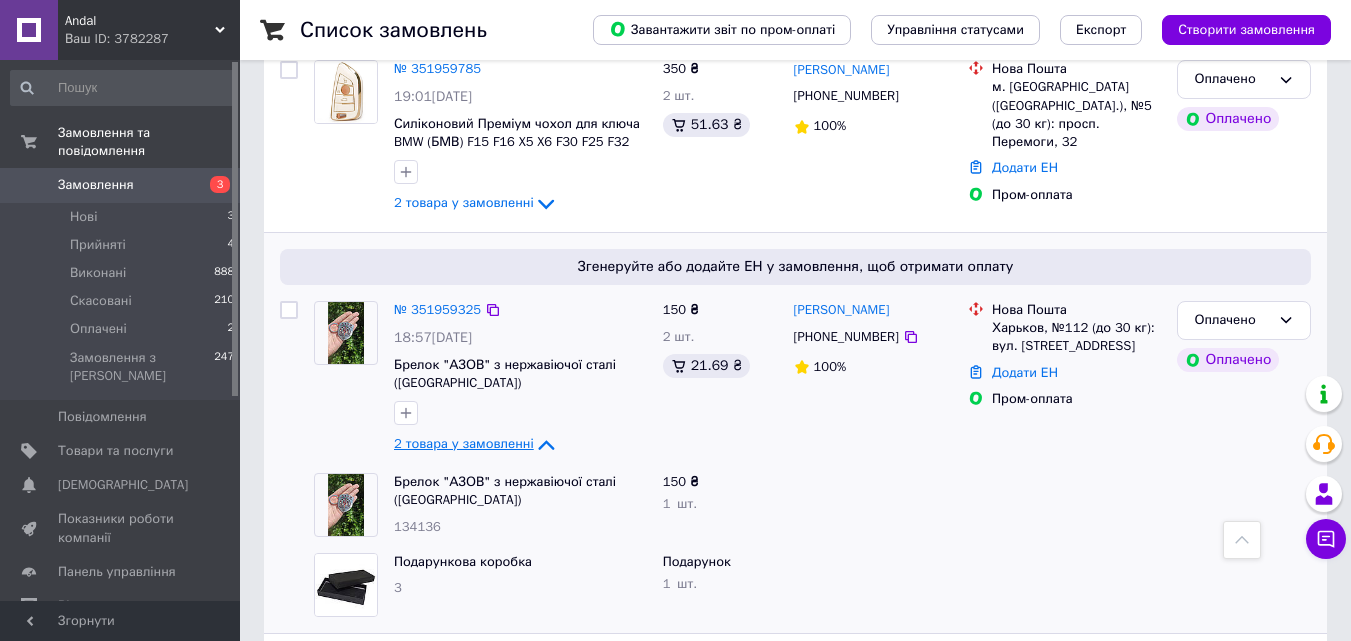 click at bounding box center [289, 585] 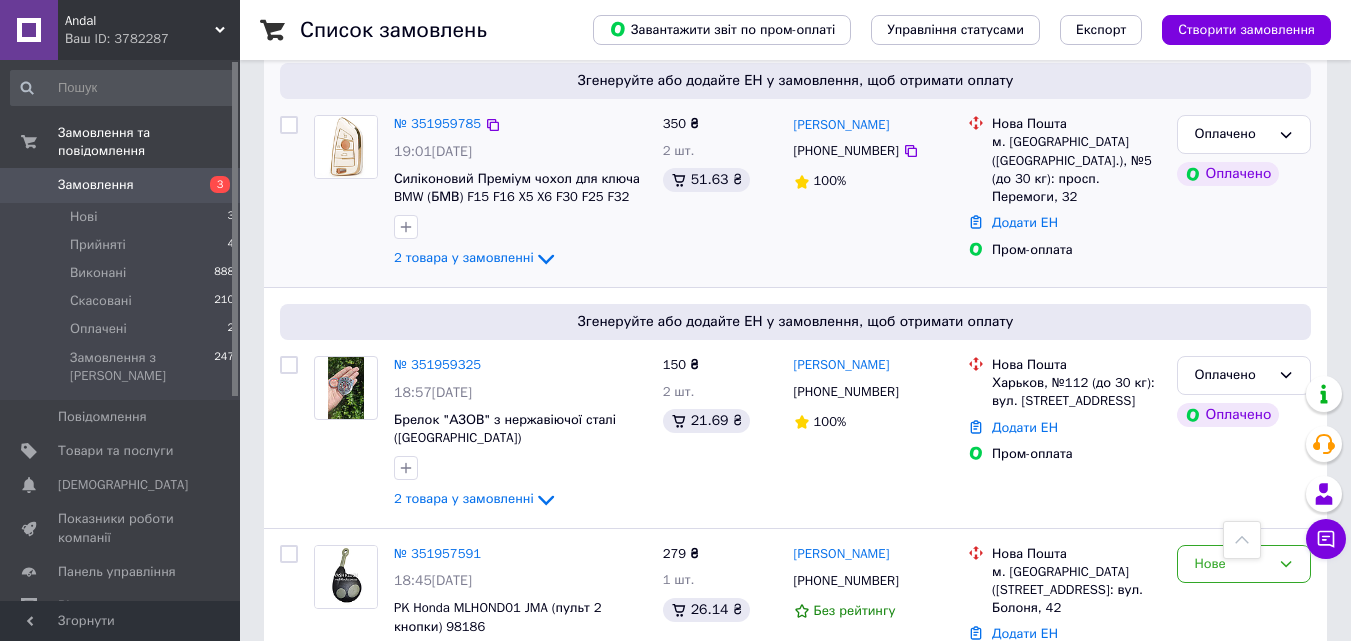 scroll, scrollTop: 300, scrollLeft: 0, axis: vertical 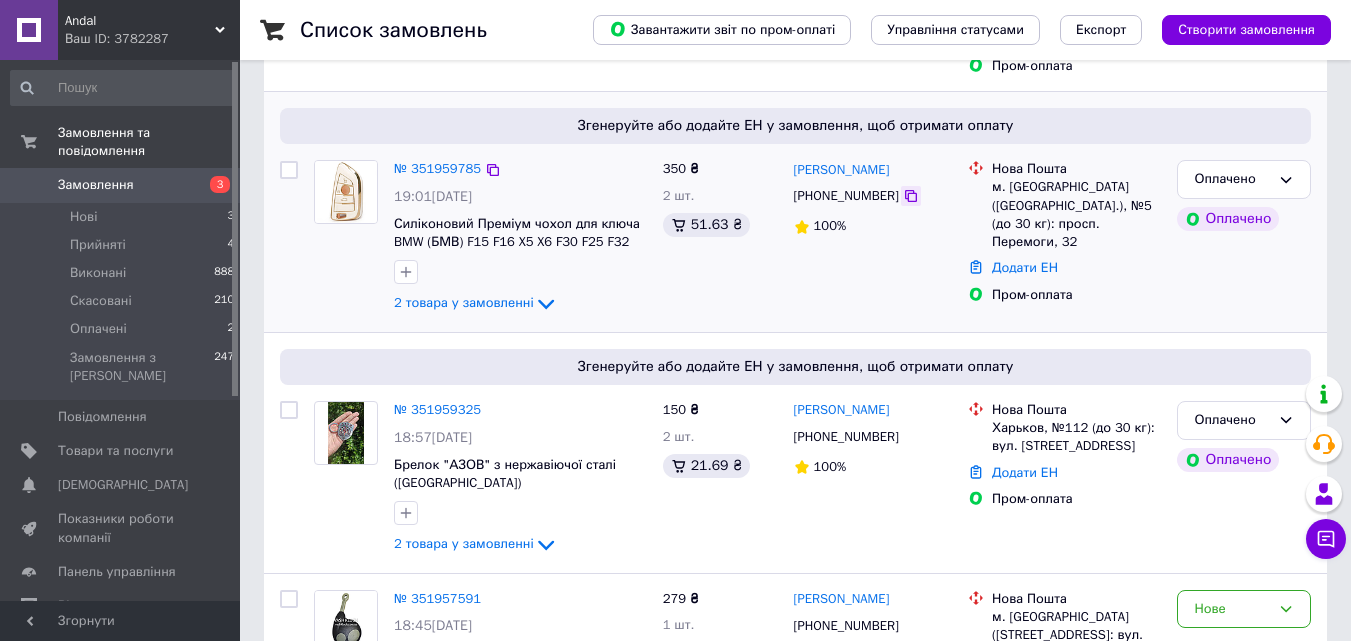 click 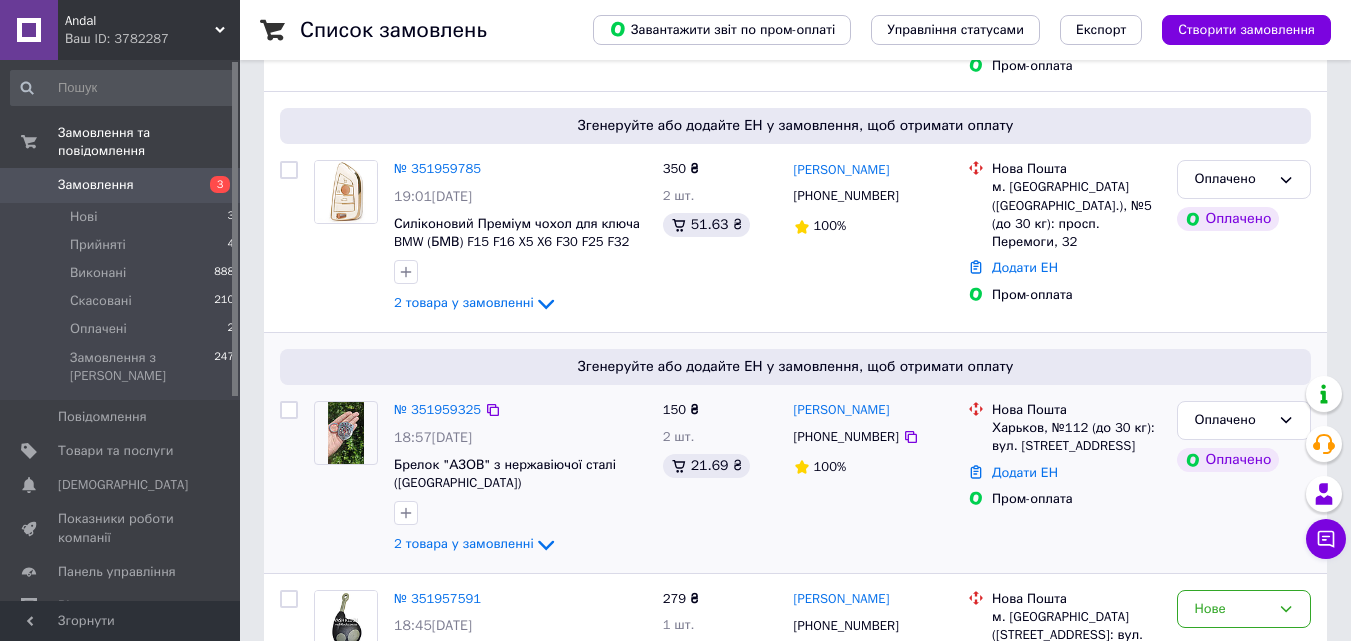 click on "Згенеруйте або додайте ЕН у замовлення, щоб отримати оплату № 351959325 18:57[DATE] Брелок "АЗОВ" з нержавіючої сталі ([GEOGRAPHIC_DATA]) 2 товара у замовленні 150 ₴ 2 шт. 21.69 ₴ [PERSON_NAME] [PHONE_NUMBER] 100% [GEOGRAPHIC_DATA], №112 (до 30 кг): вул. [PERSON_NAME][STREET_ADDRESS] Додати ЕН Пром-оплата Оплачено Оплачено" at bounding box center [795, 453] 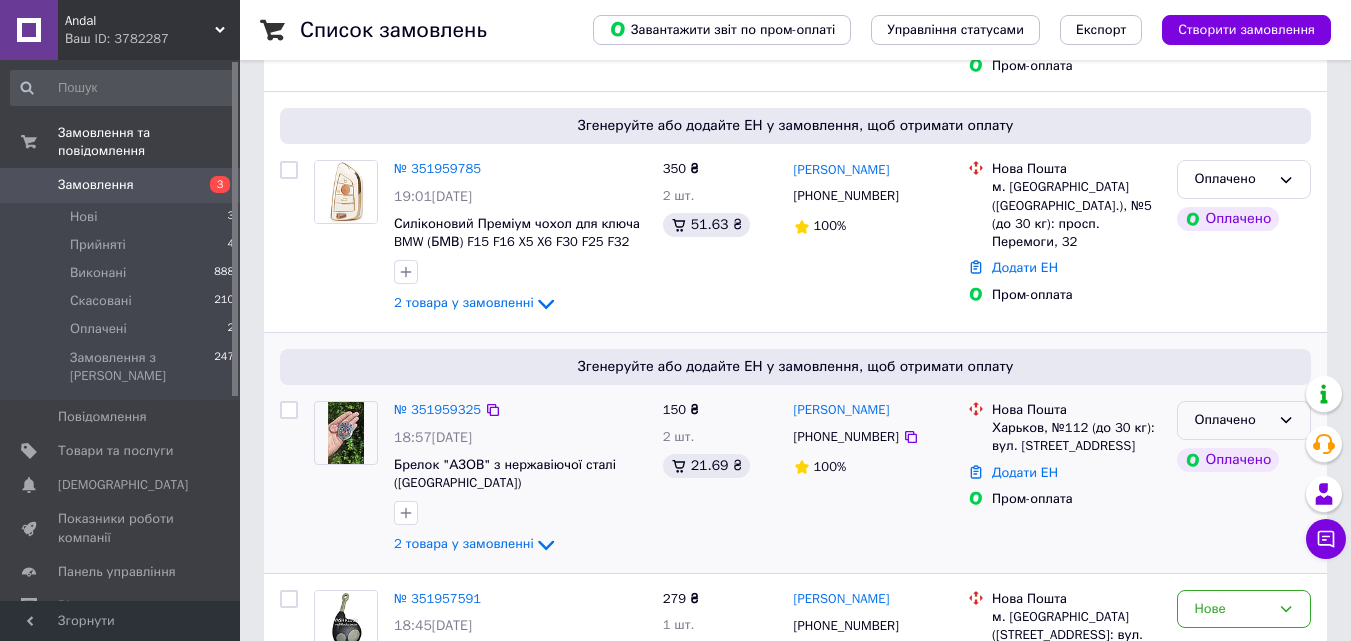 click on "Оплачено" at bounding box center (1232, 420) 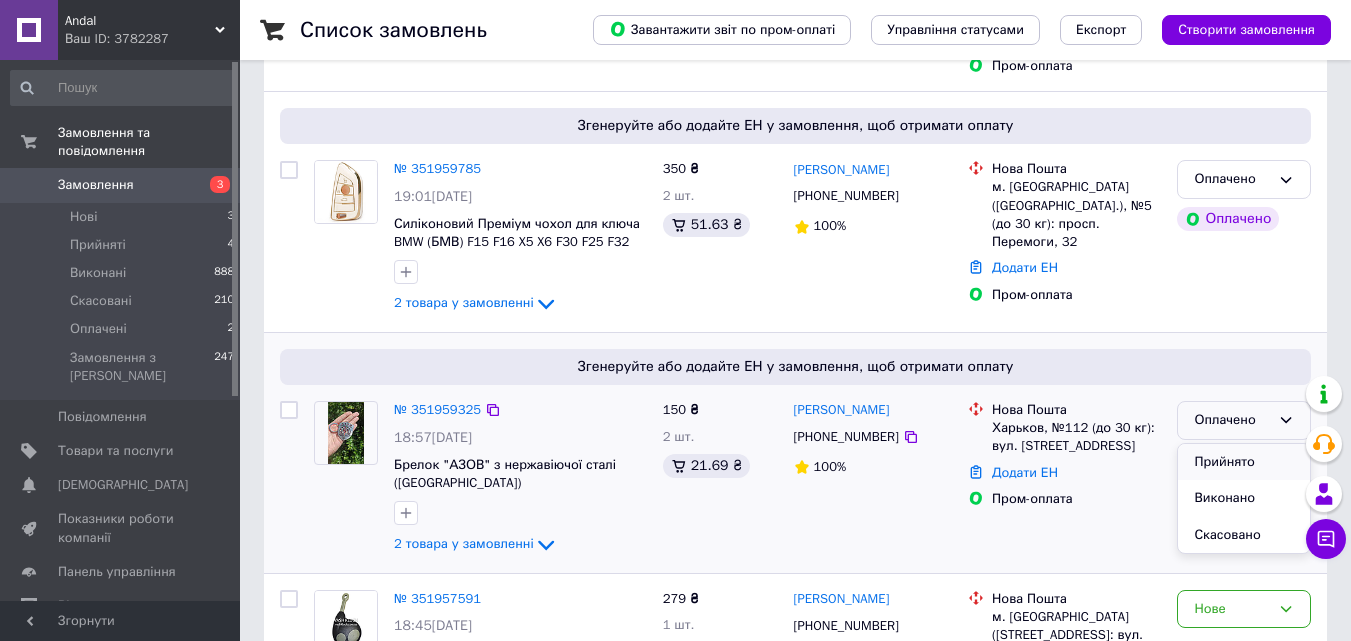 click on "Прийнято" at bounding box center [1244, 462] 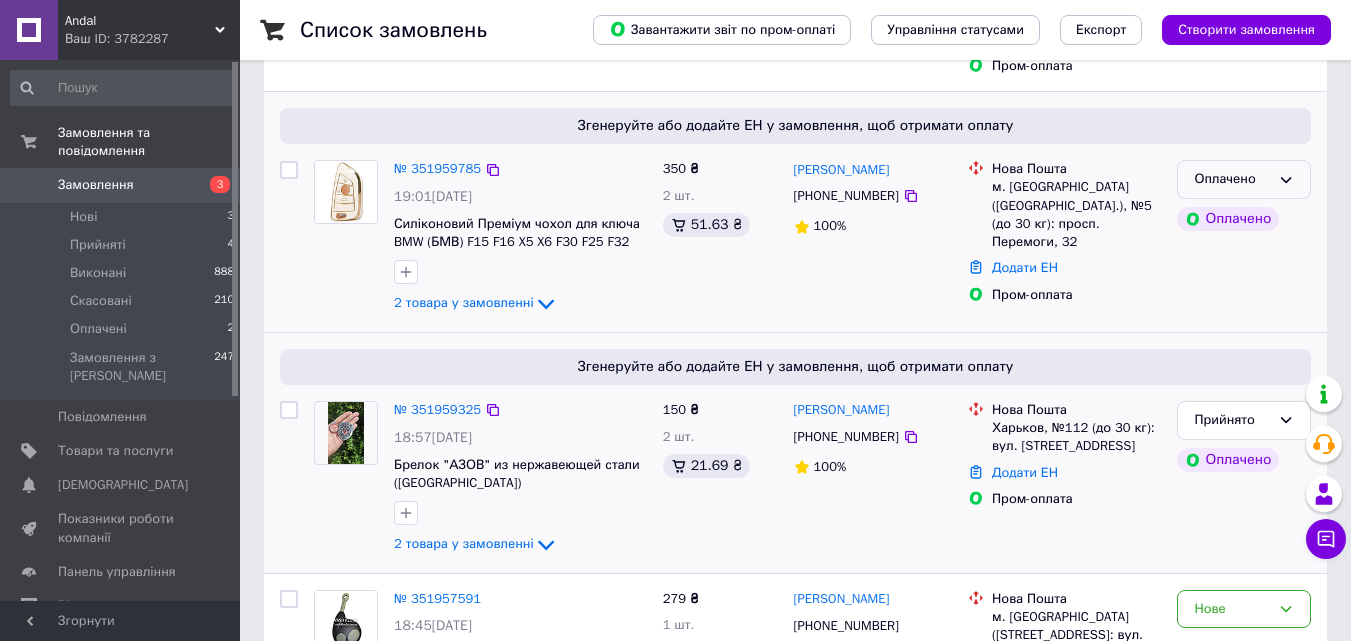 click on "Оплачено" at bounding box center (1232, 179) 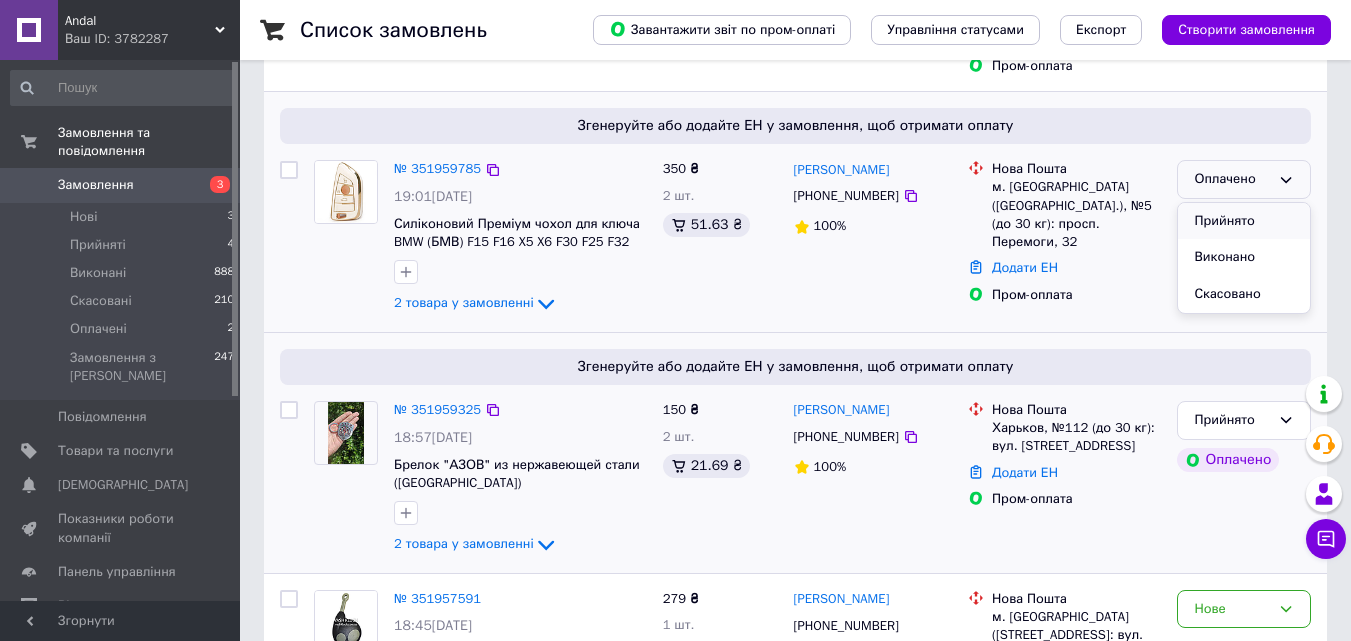 click on "Прийнято" at bounding box center [1244, 221] 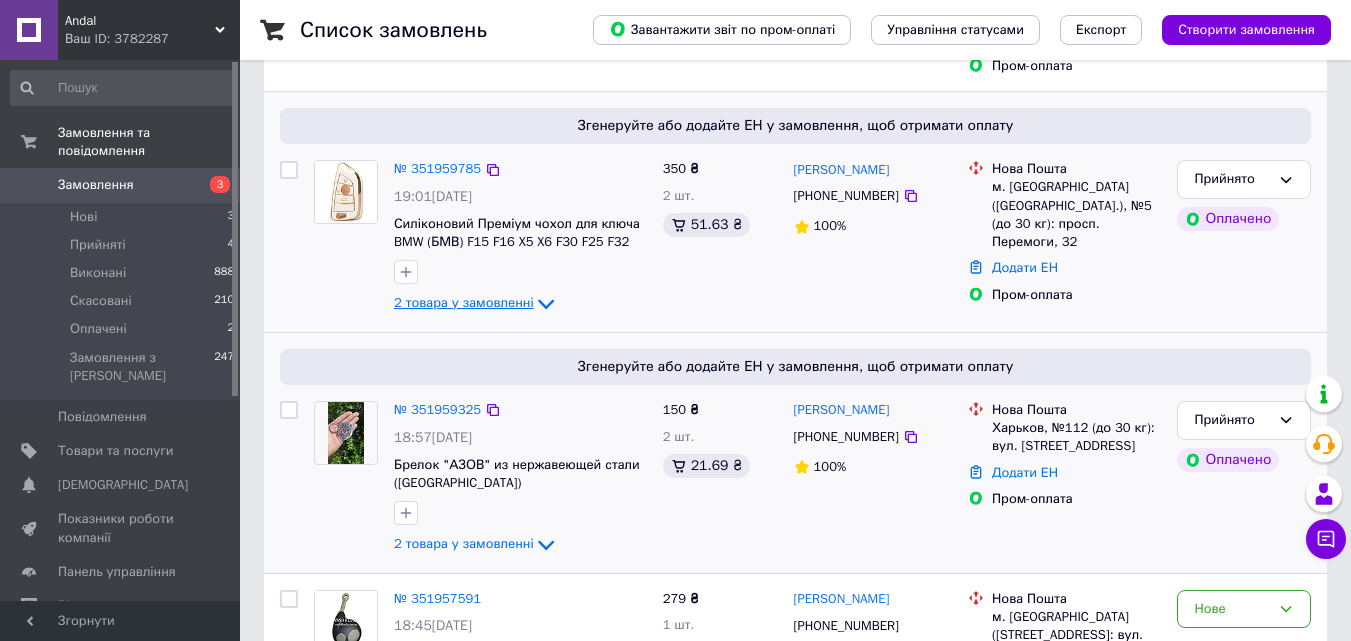 click 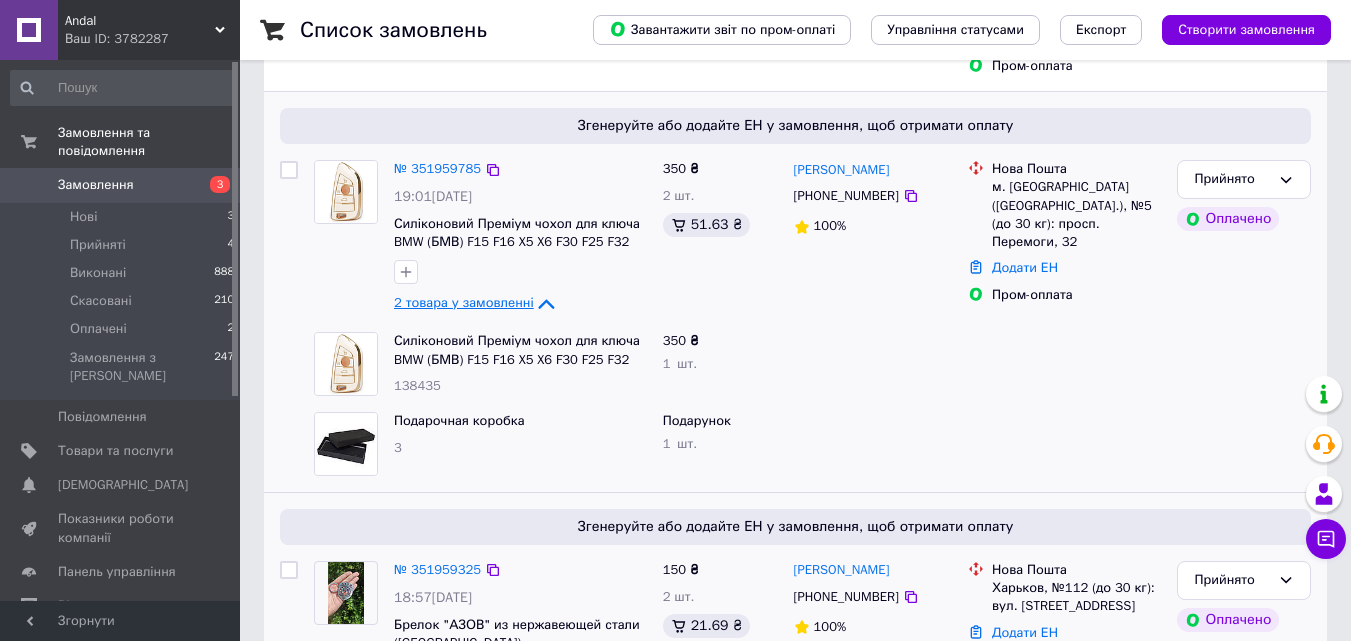 click 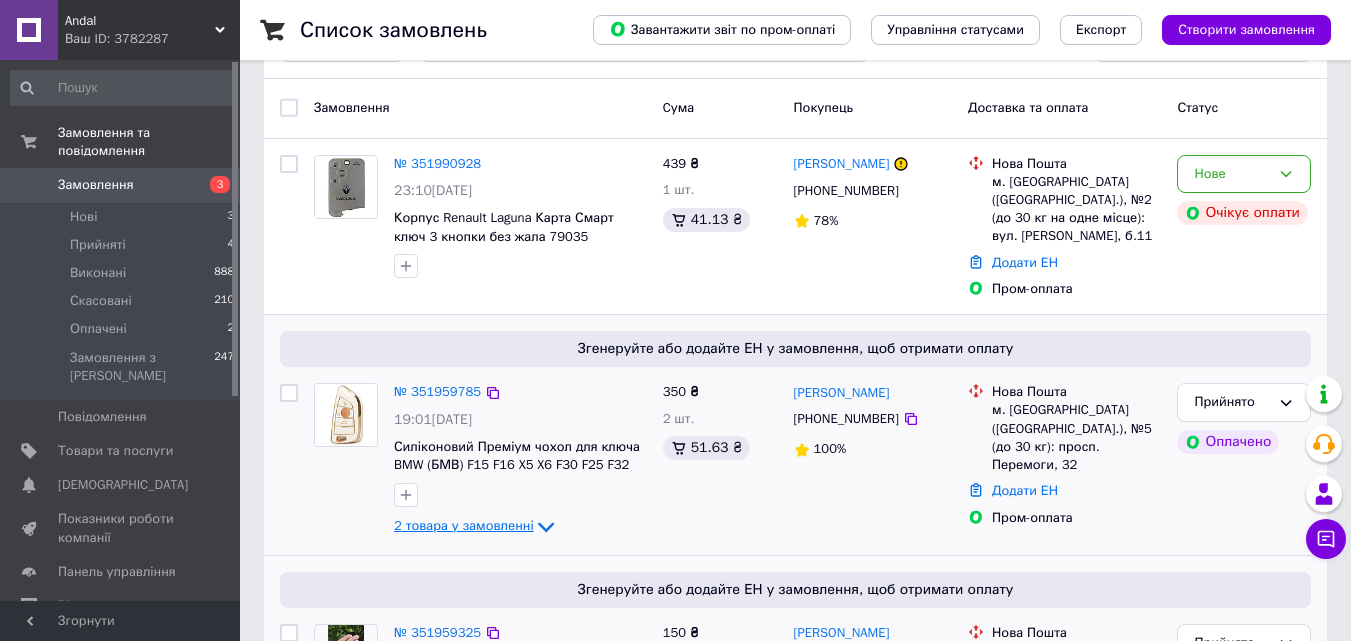 scroll, scrollTop: 200, scrollLeft: 0, axis: vertical 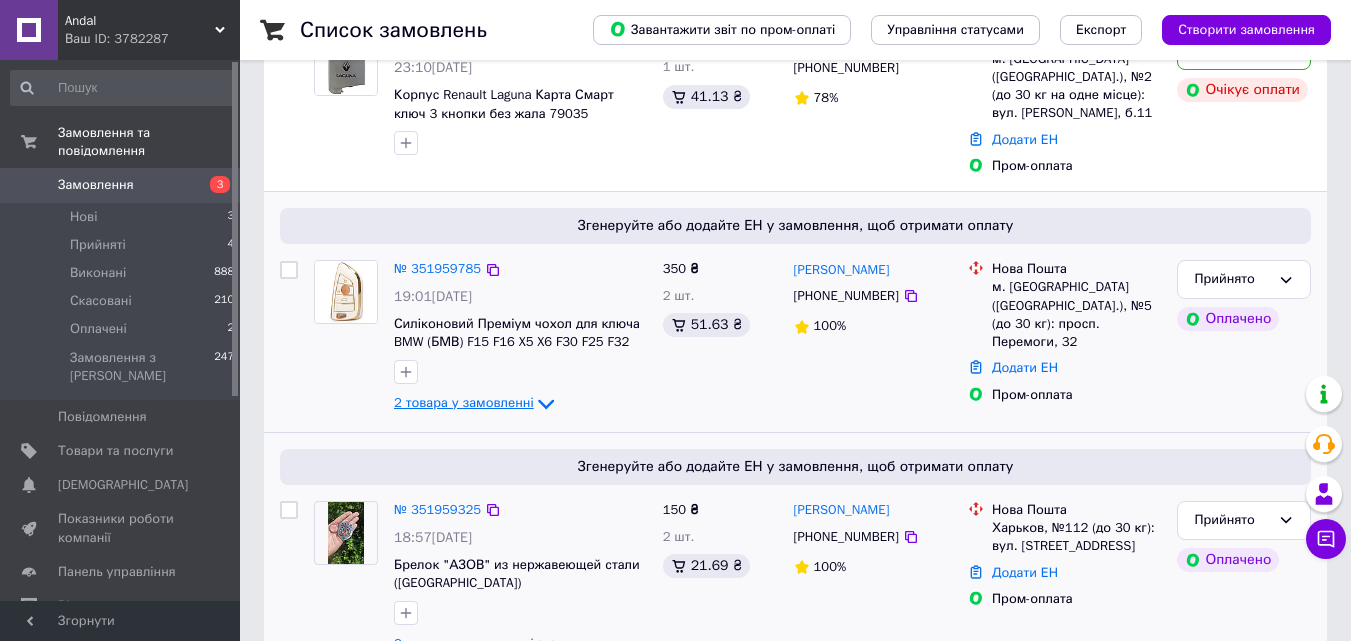 click on "[PERSON_NAME] [PHONE_NUMBER] 100%" at bounding box center [873, 338] 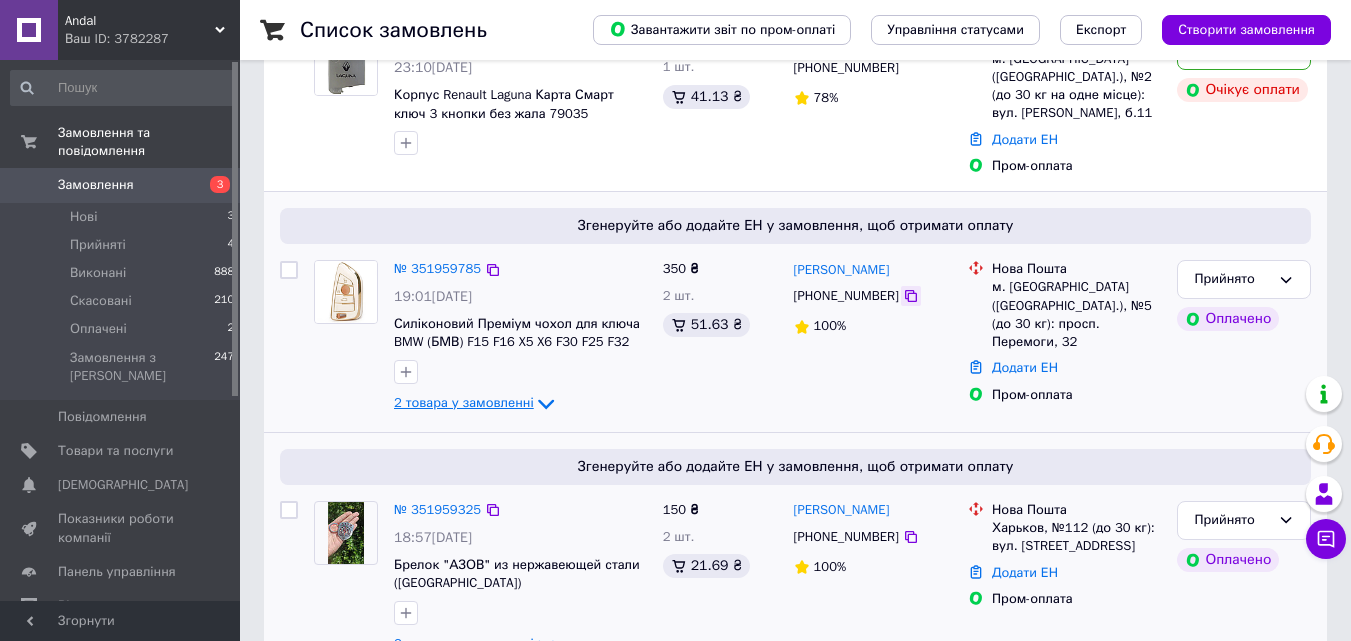 click 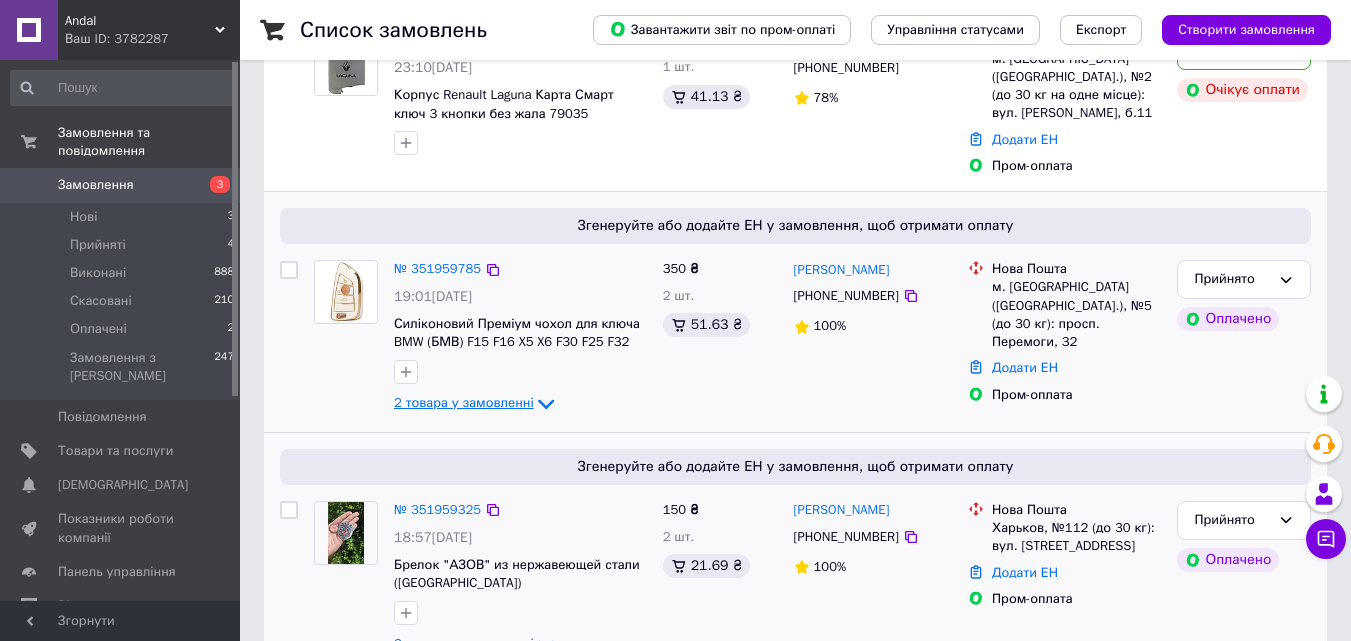 click on "[PERSON_NAME] [PHONE_NUMBER] 100%" at bounding box center [873, 338] 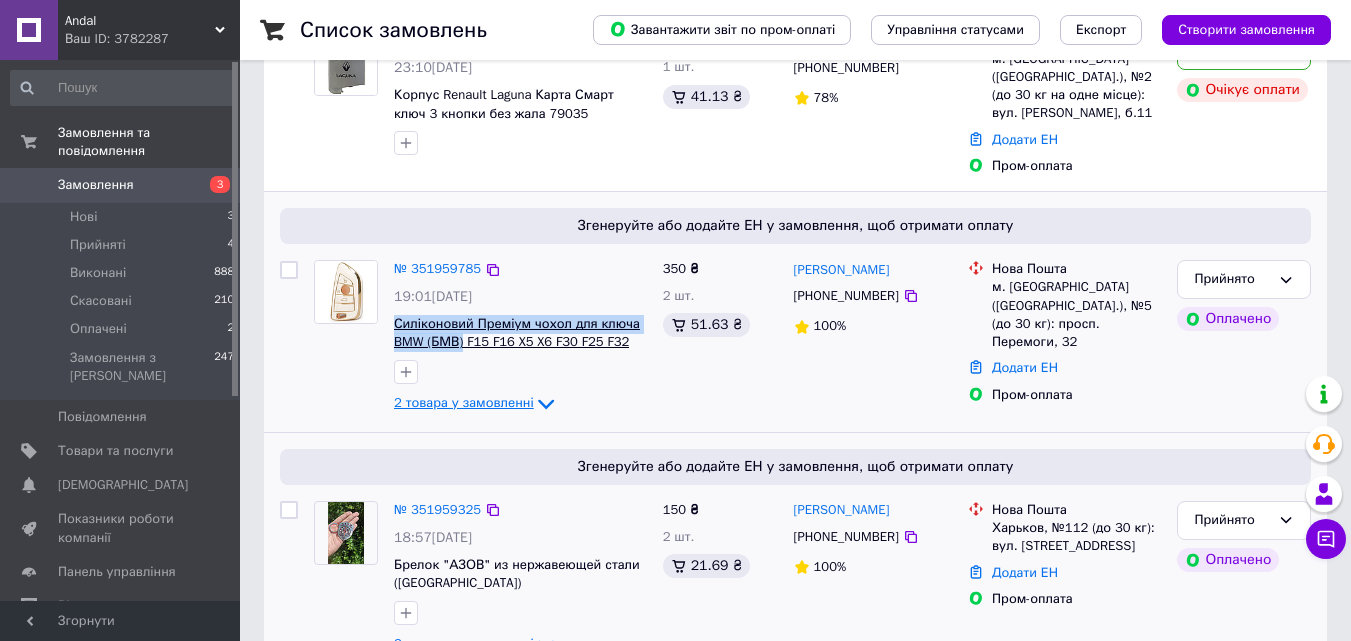 drag, startPoint x: 386, startPoint y: 314, endPoint x: 464, endPoint y: 342, distance: 82.8734 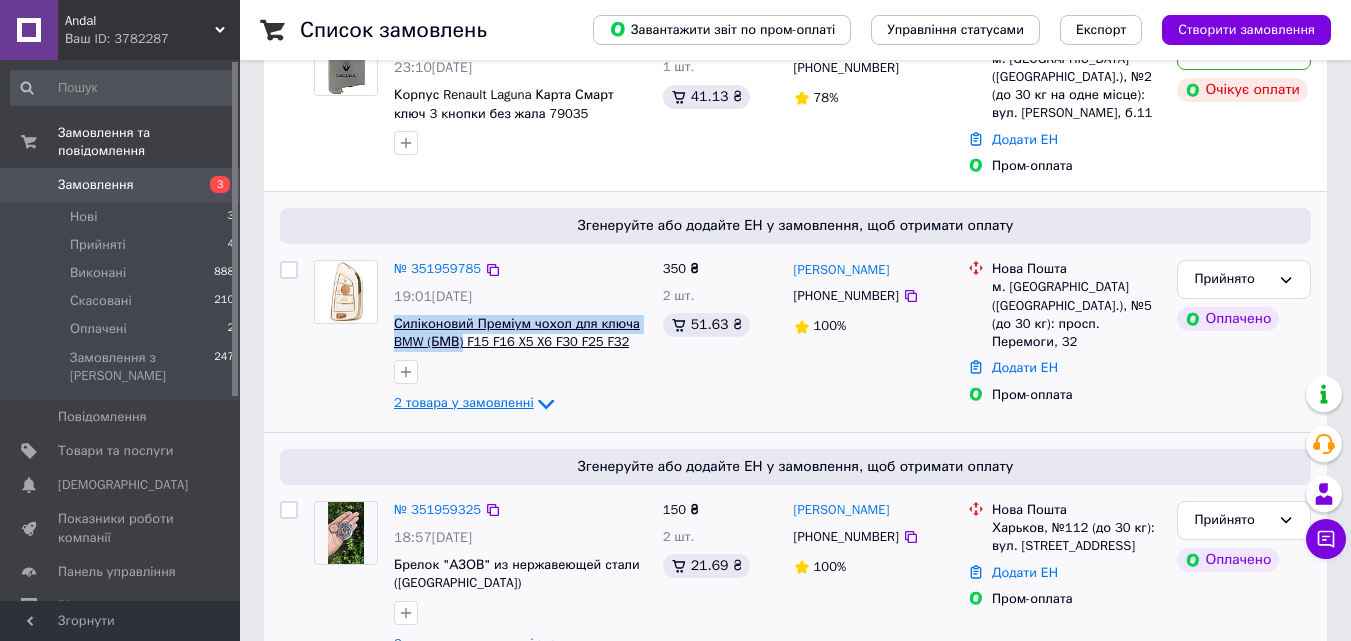 copy on "Силіконовий Преміум чохол для ключа BMW (БМВ)" 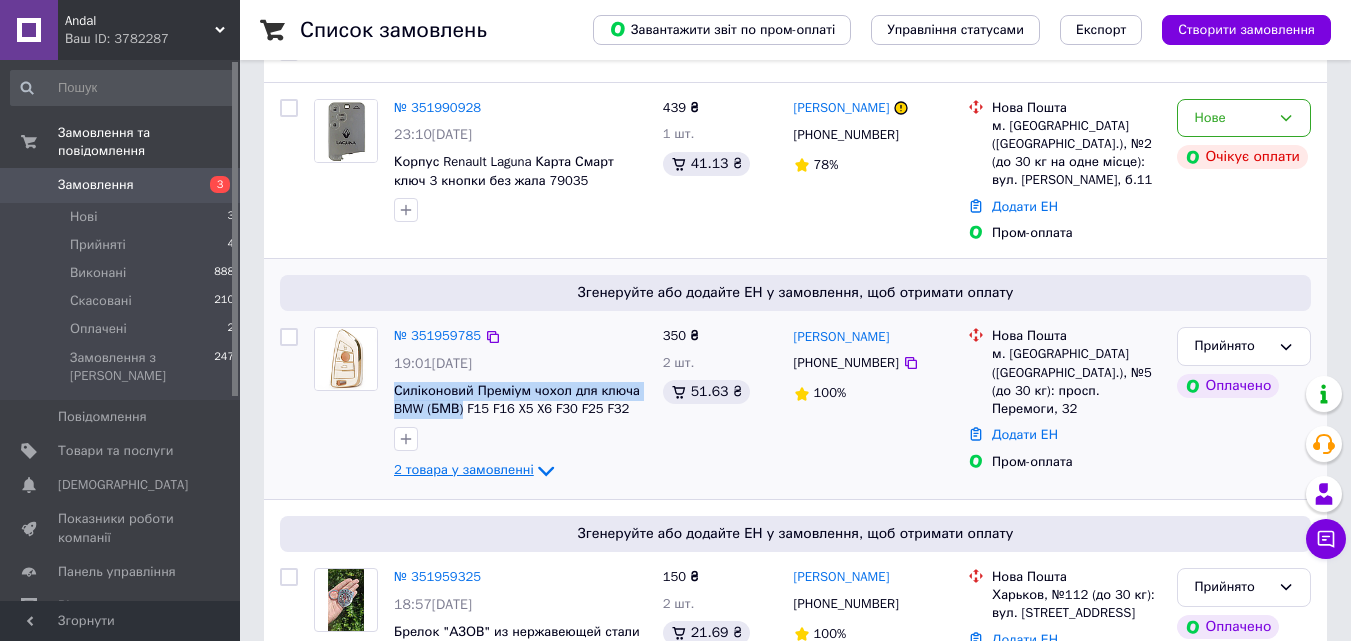 scroll, scrollTop: 100, scrollLeft: 0, axis: vertical 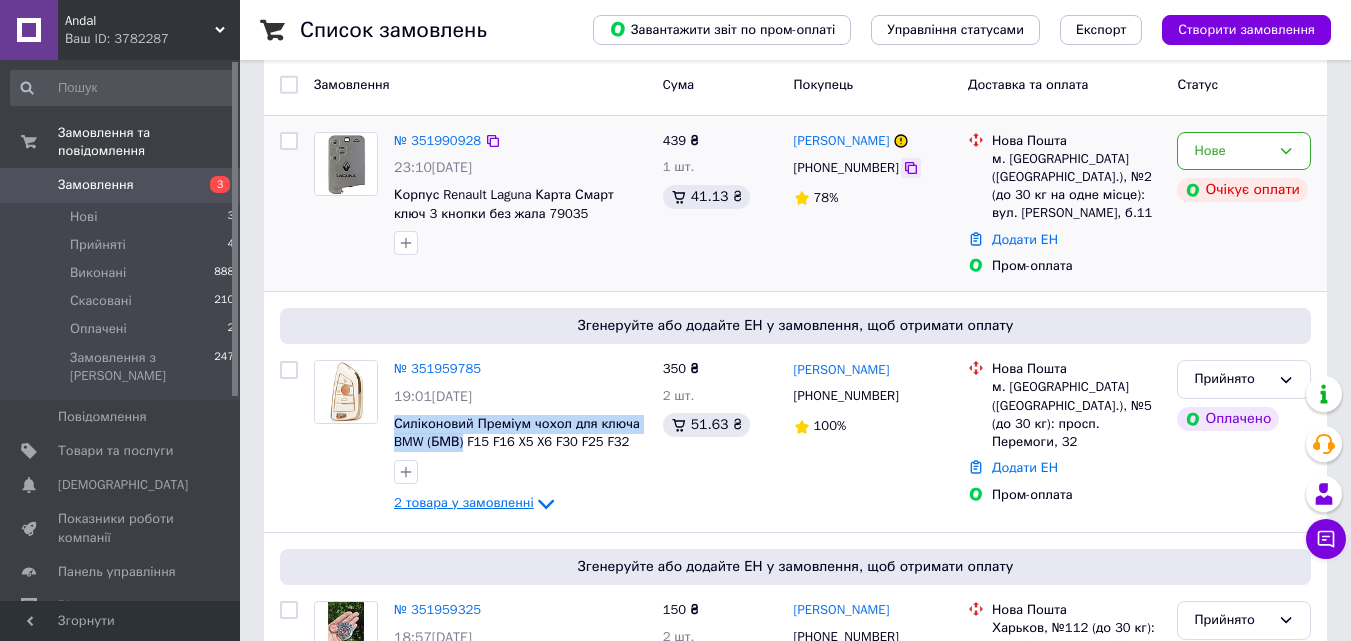 click 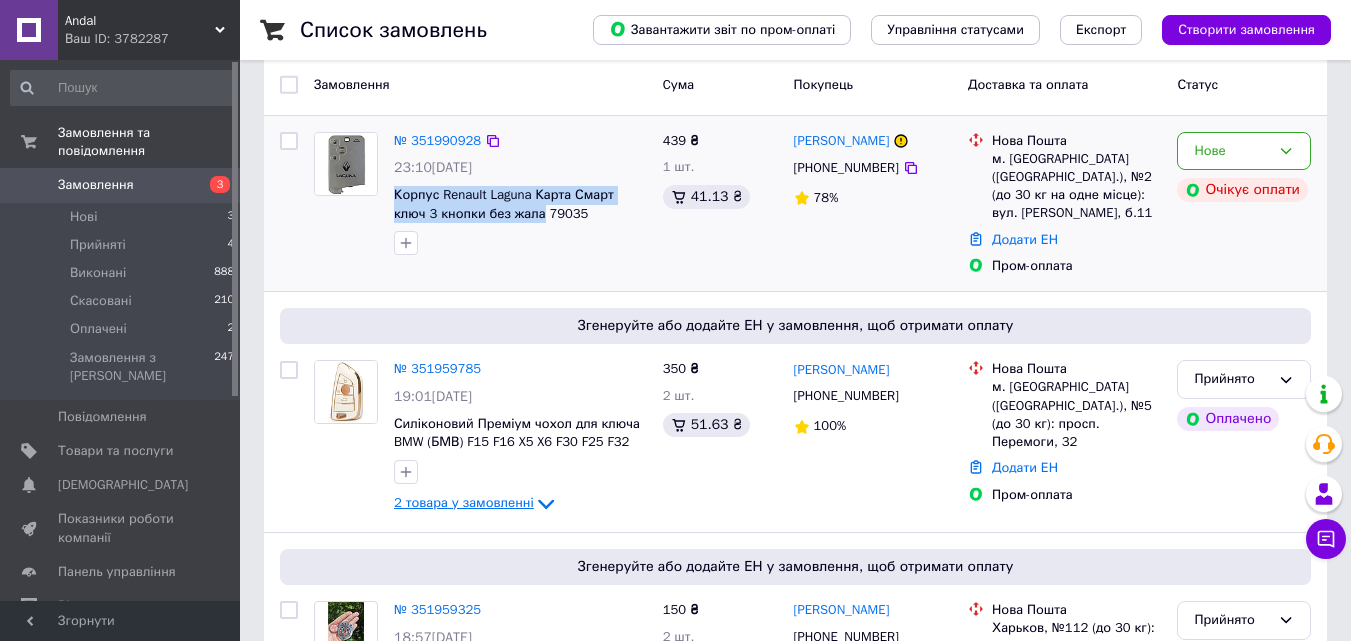 drag, startPoint x: 390, startPoint y: 186, endPoint x: 506, endPoint y: 223, distance: 121.75796 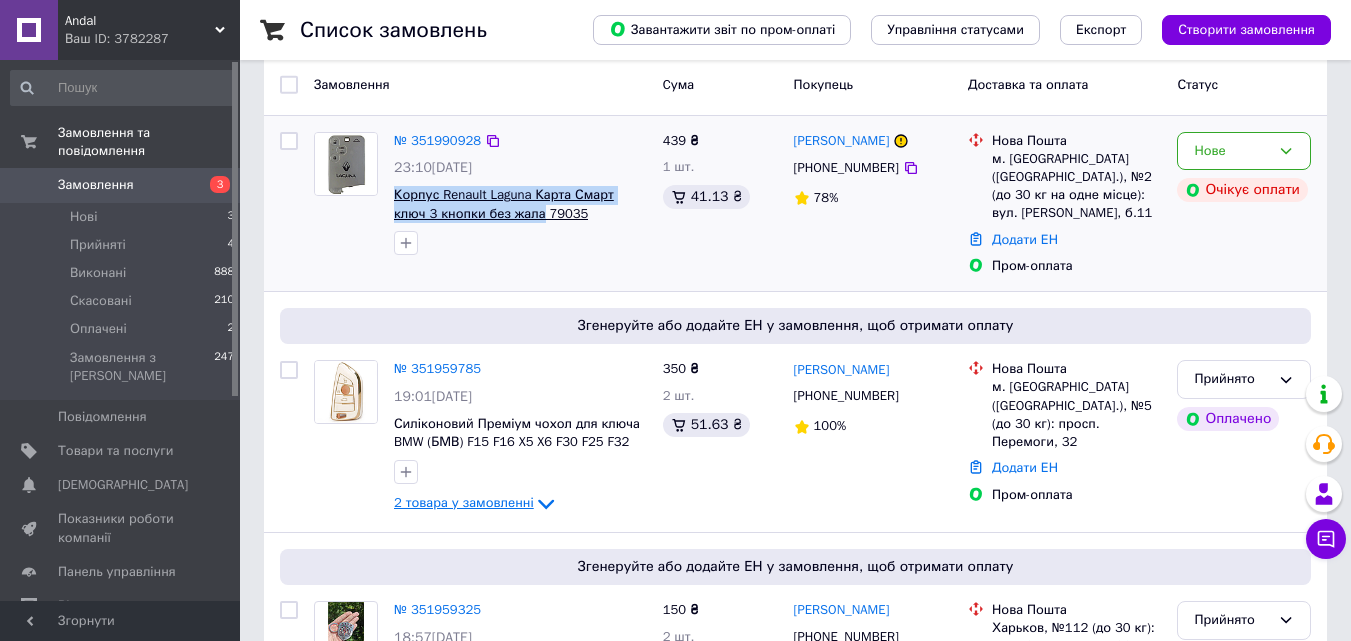 copy on "Корпус Renault Laguna Карта Смарт ключ 3 кнопки без жала" 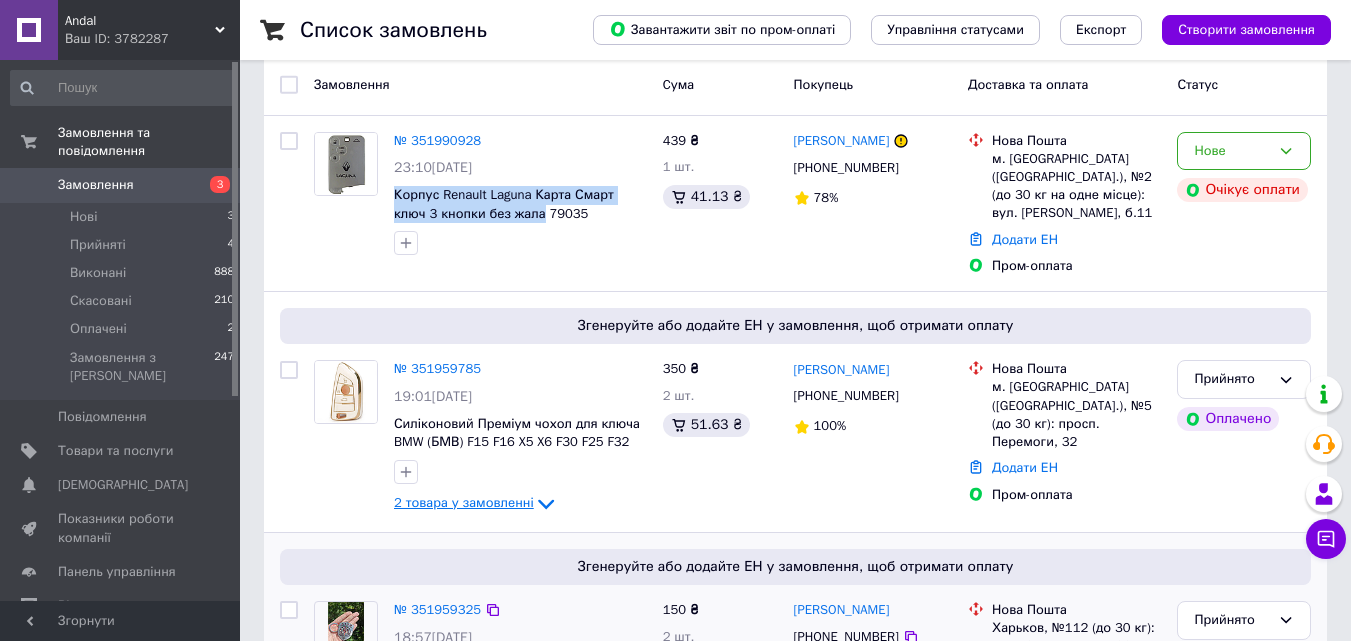 click on "Згенеруйте або додайте ЕН у замовлення, щоб отримати оплату № 351959325 18:57, [DATE]�елок "АЗОВ" из нержавеющей стали ([GEOGRAPHIC_DATA]) 2 товара у замовленні 150 ₴ 2 шт. 21.69 ₴ [PERSON_NAME] [PHONE_NUMBER] 100% [GEOGRAPHIC_DATA], №112 (до 30 кг): вул. М[STREET_ADDRESS]�одати ЕН Пром-оплата Прийнято Оплачено" at bounding box center (795, 653) 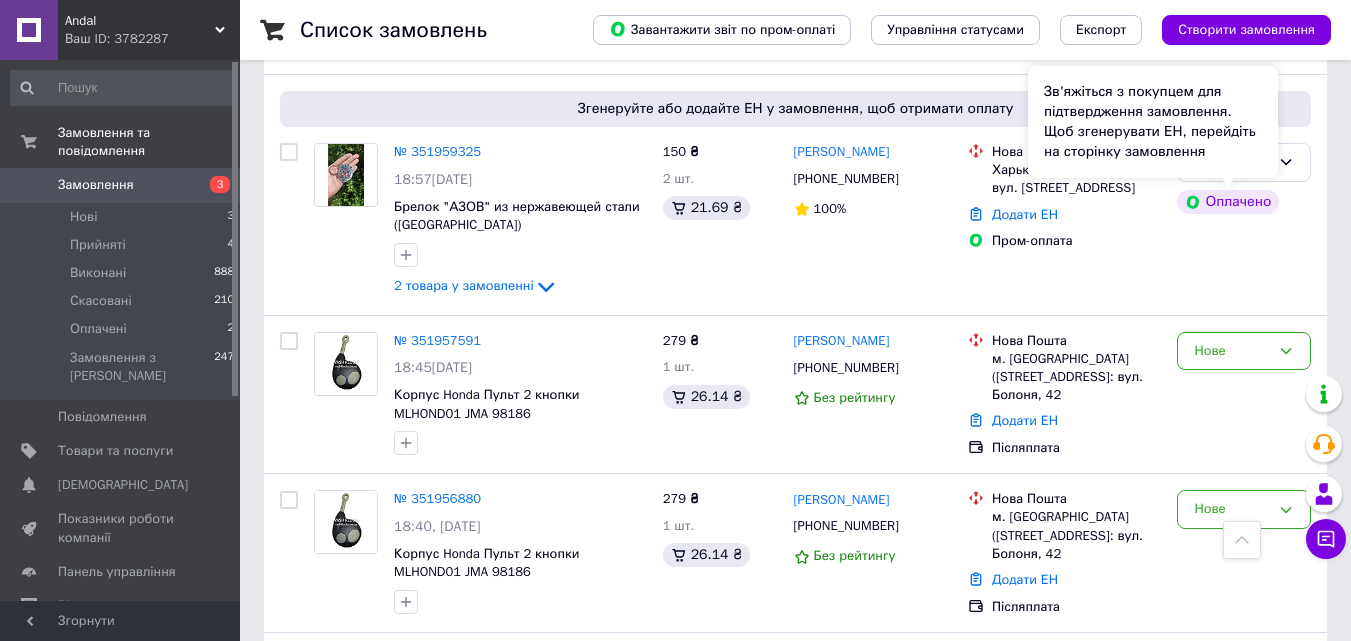 scroll, scrollTop: 600, scrollLeft: 0, axis: vertical 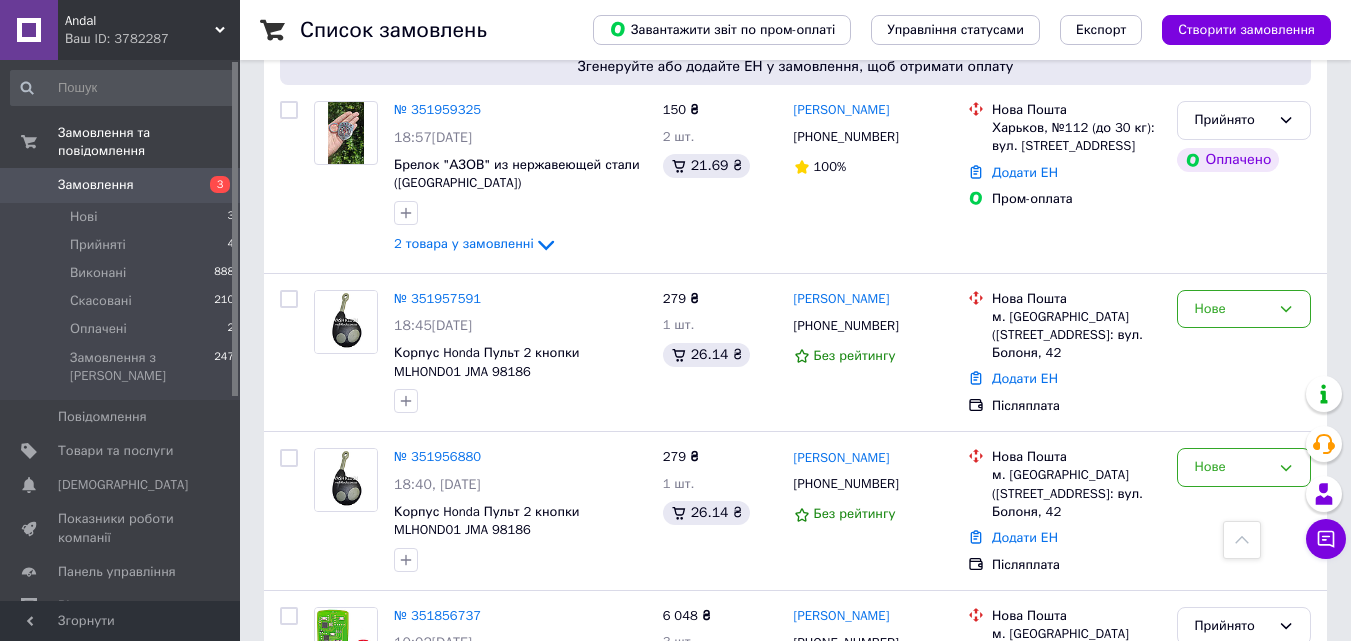 click on "Список замовлень   Завантажити звіт по пром-оплаті Управління статусами Експорт Створити замовлення Фільтри Збережені фільтри: Усі (1107) Замовлення Cума Покупець Доставка та оплата Статус № 351990928 23:10[DATE] Корпус Renault Laguna Карта Смарт ключ 3 кнопки без жала 79035 439 ₴ 1 шт. 41.13 ₴ [PERSON_NAME] [PHONE_NUMBER] 78% Нова Пошта м. [GEOGRAPHIC_DATA] ([GEOGRAPHIC_DATA].), №2 (до 30 кг на одне місце): вул. [PERSON_NAME], б.11 Додати ЕН Пром-оплата Нове Очікує оплати Згенеруйте або додайте ЕН у замовлення, щоб отримати оплату № 351959785 19:01[DATE] 2 товара у замовленні 350 ₴ 2 шт. 51.63 ₴ [PERSON_NAME] 100%" at bounding box center (795, 9666) 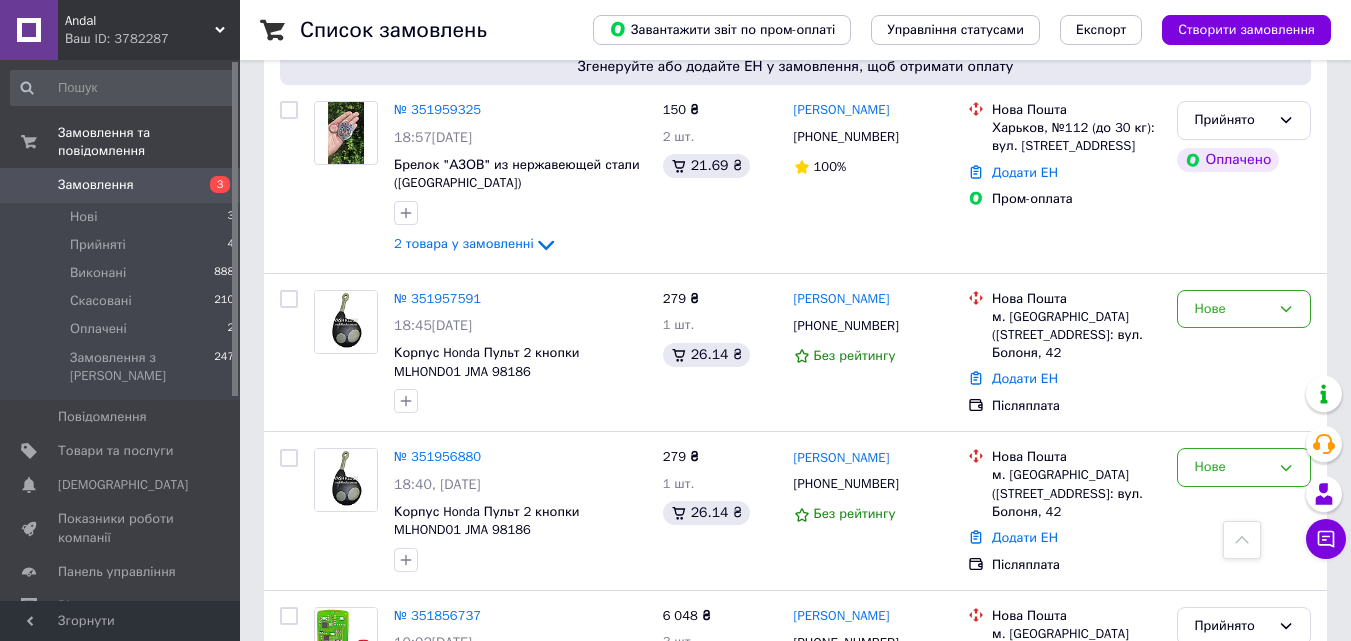 click on "Список замовлень   Завантажити звіт по пром-оплаті Управління статусами Експорт Створити замовлення Фільтри Збережені фільтри: Усі (1107) Замовлення Cума Покупець Доставка та оплата Статус № 351990928 23:10[DATE] Корпус Renault Laguna Карта Смарт ключ 3 кнопки без жала 79035 439 ₴ 1 шт. 41.13 ₴ [PERSON_NAME] [PHONE_NUMBER] 78% Нова Пошта м. [GEOGRAPHIC_DATA] ([GEOGRAPHIC_DATA].), №2 (до 30 кг на одне місце): вул. [PERSON_NAME], б.11 Додати ЕН Пром-оплата Нове Очікує оплати Згенеруйте або додайте ЕН у замовлення, щоб отримати оплату № 351959785 19:01[DATE] 2 товара у замовленні 350 ₴ 2 шт. 51.63 ₴ [PERSON_NAME] 100%" at bounding box center (795, 9666) 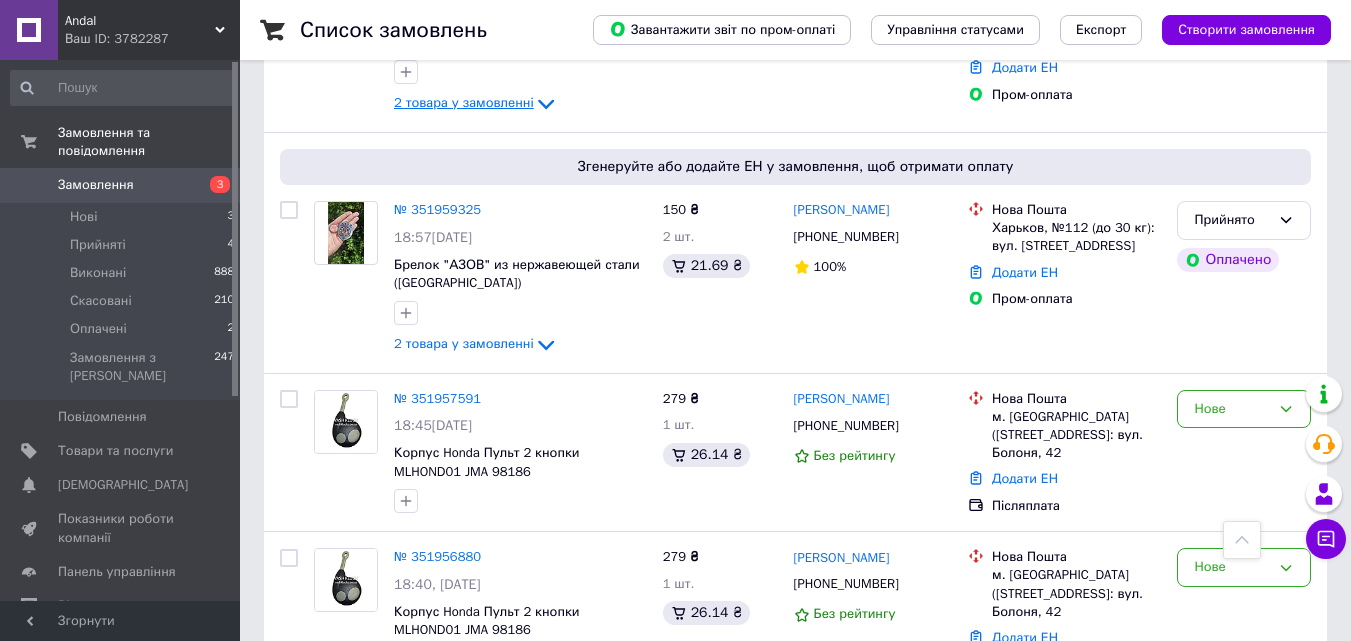 scroll, scrollTop: 600, scrollLeft: 0, axis: vertical 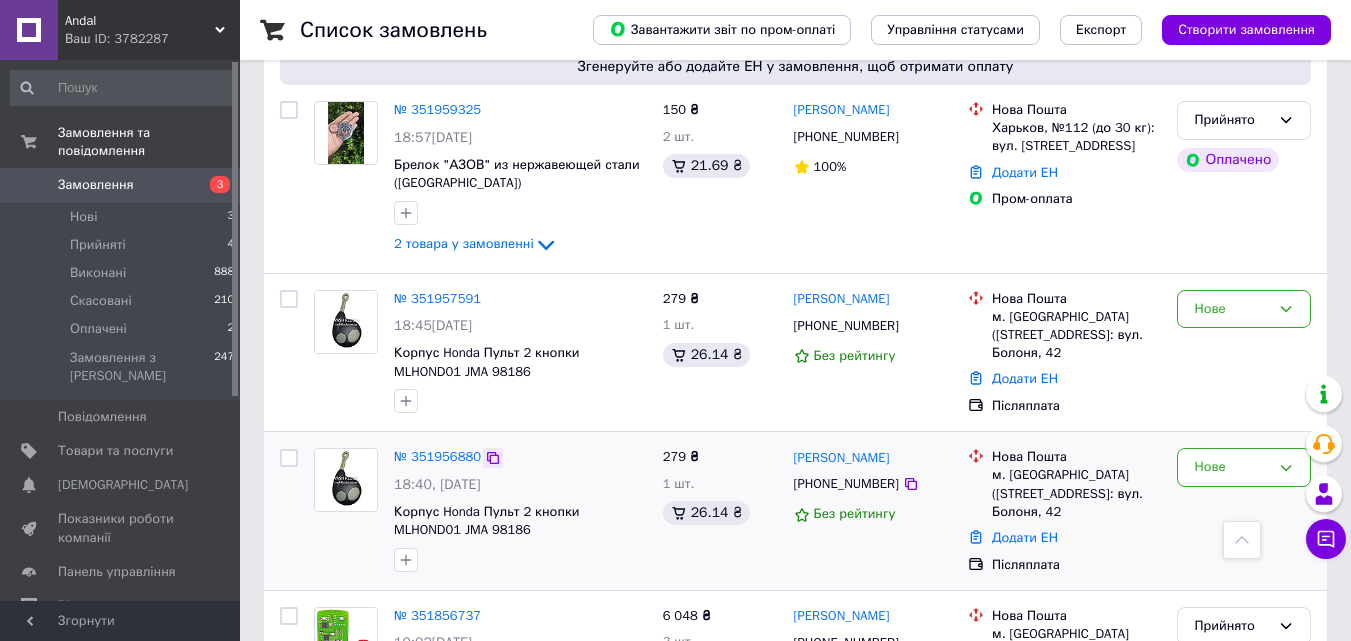 click 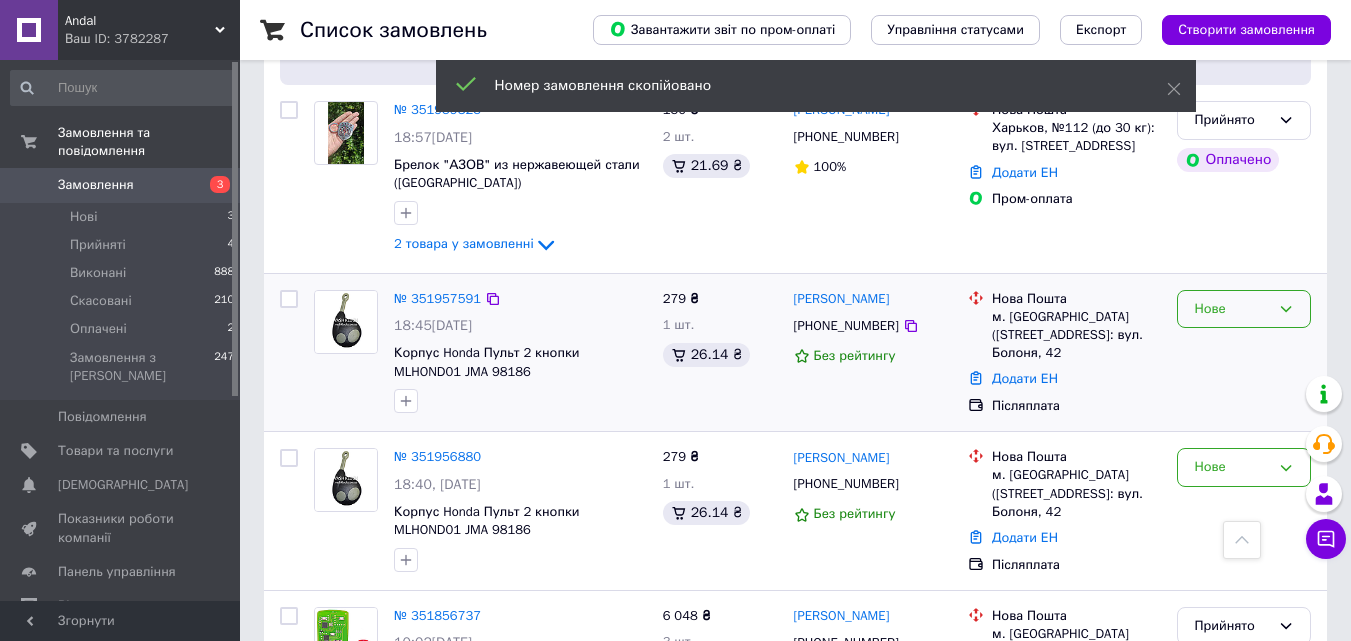 click on "Нове" at bounding box center (1232, 309) 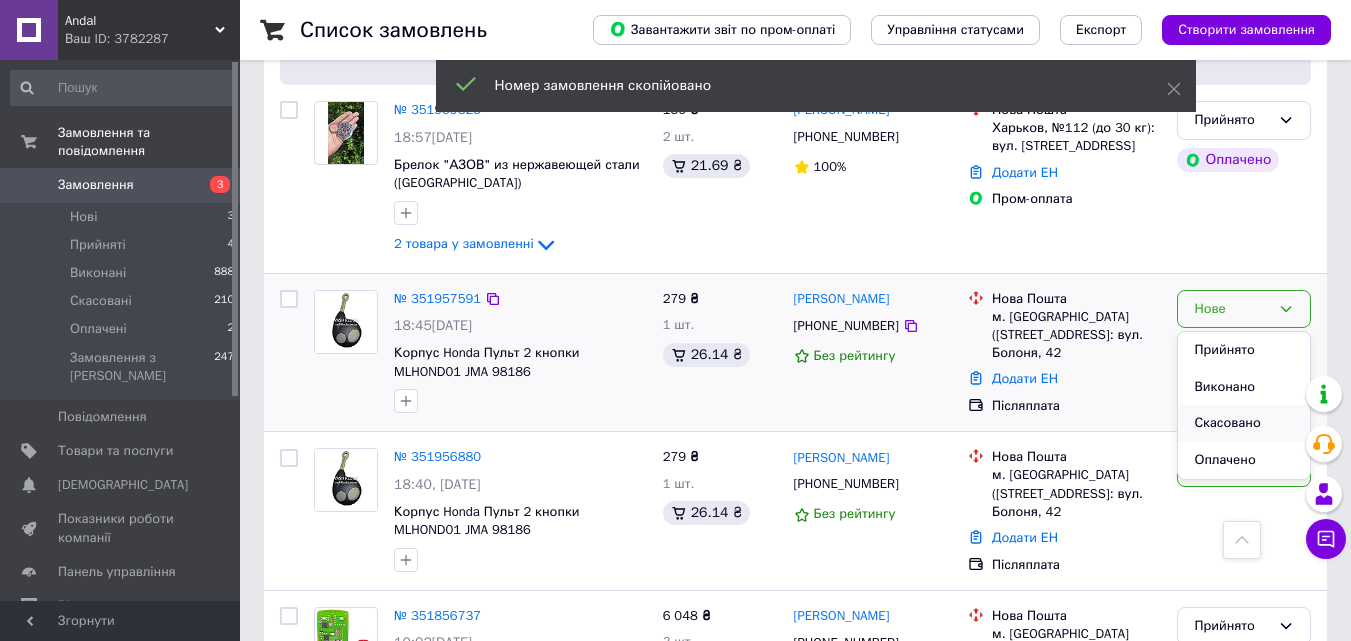 click on "Скасовано" at bounding box center [1244, 423] 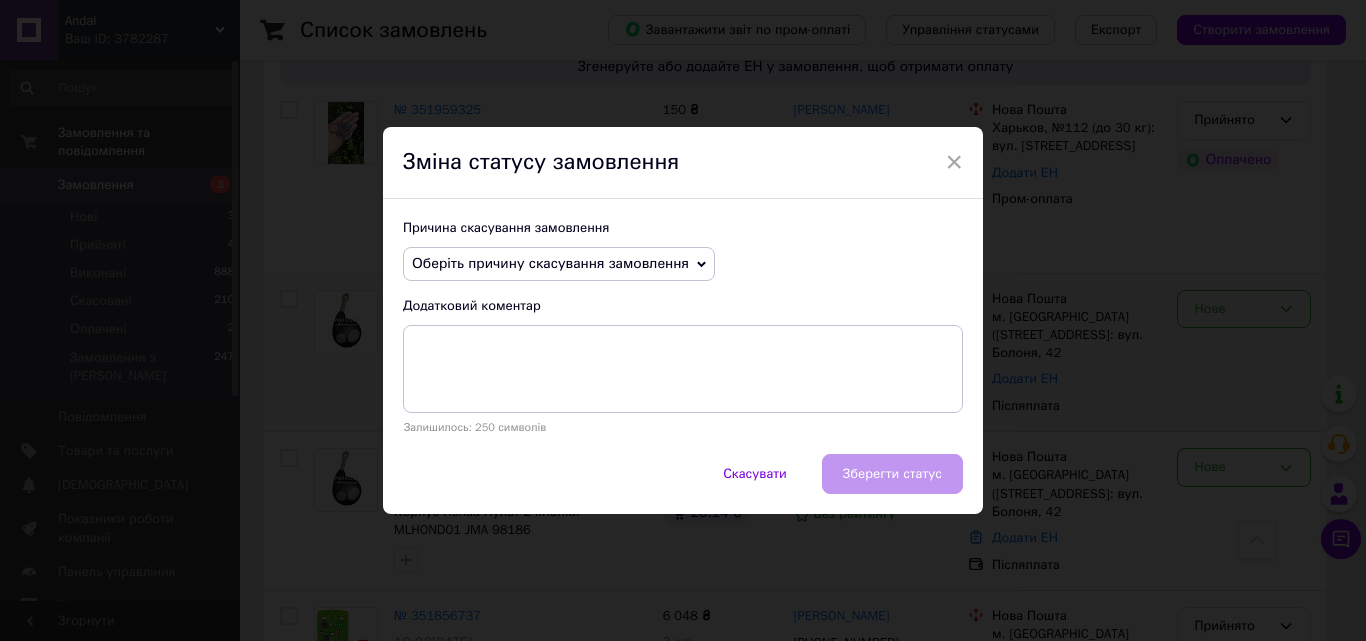 click on "Оберіть причину скасування замовлення" at bounding box center [550, 263] 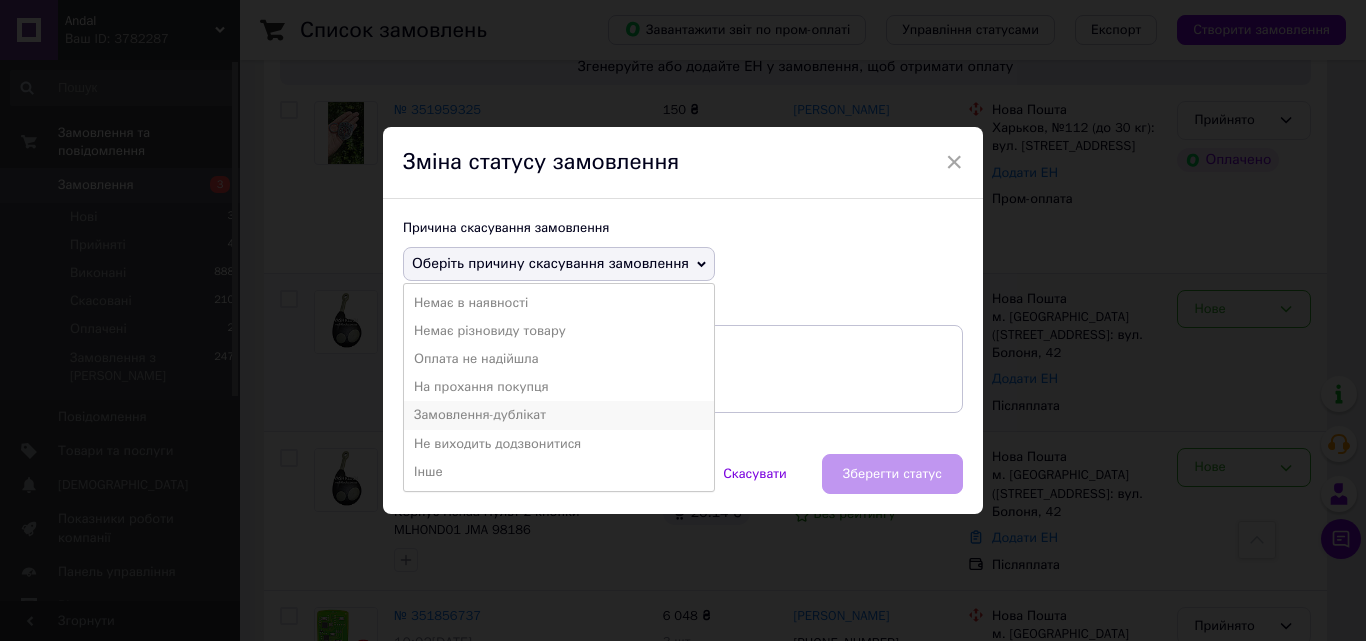 click on "Замовлення-дублікат" at bounding box center [559, 415] 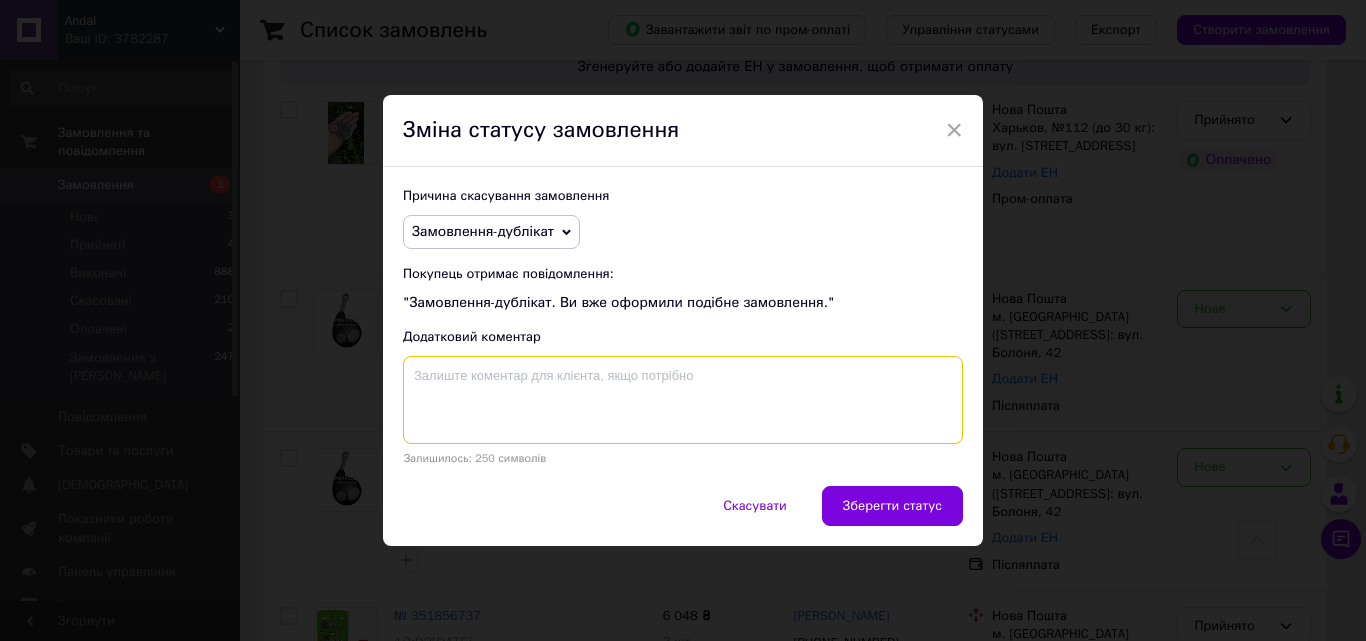click at bounding box center [683, 400] 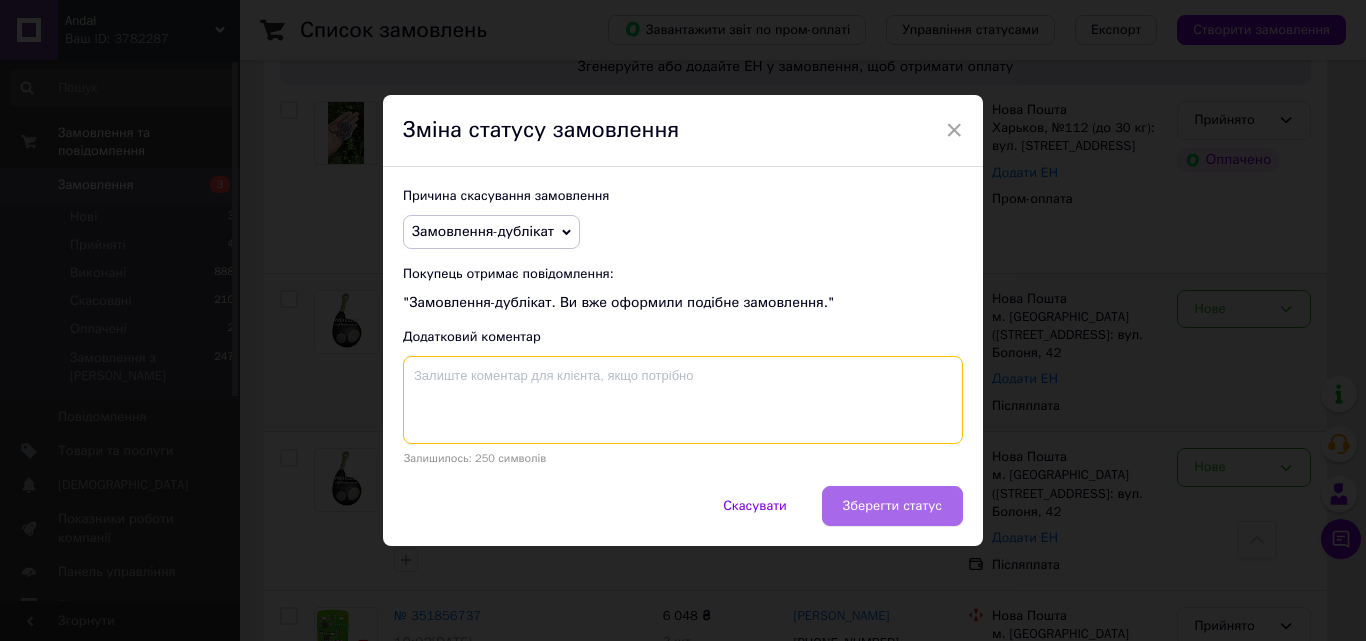 paste on "351956880" 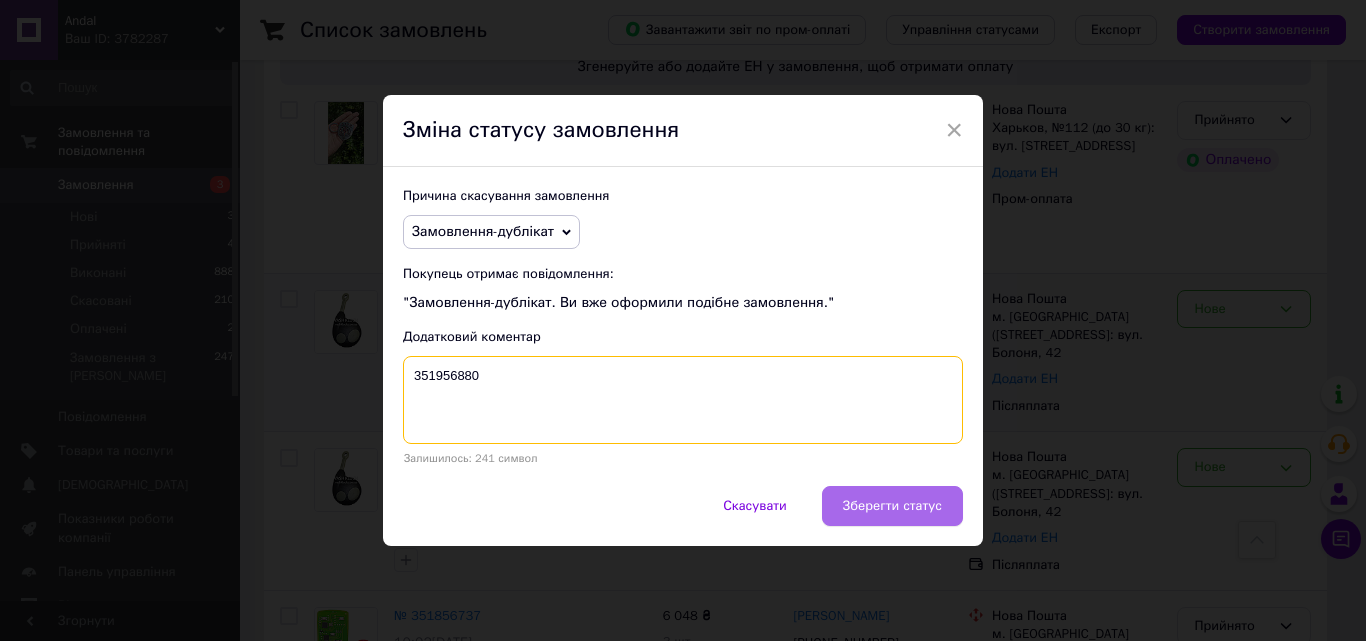 type on "351956880" 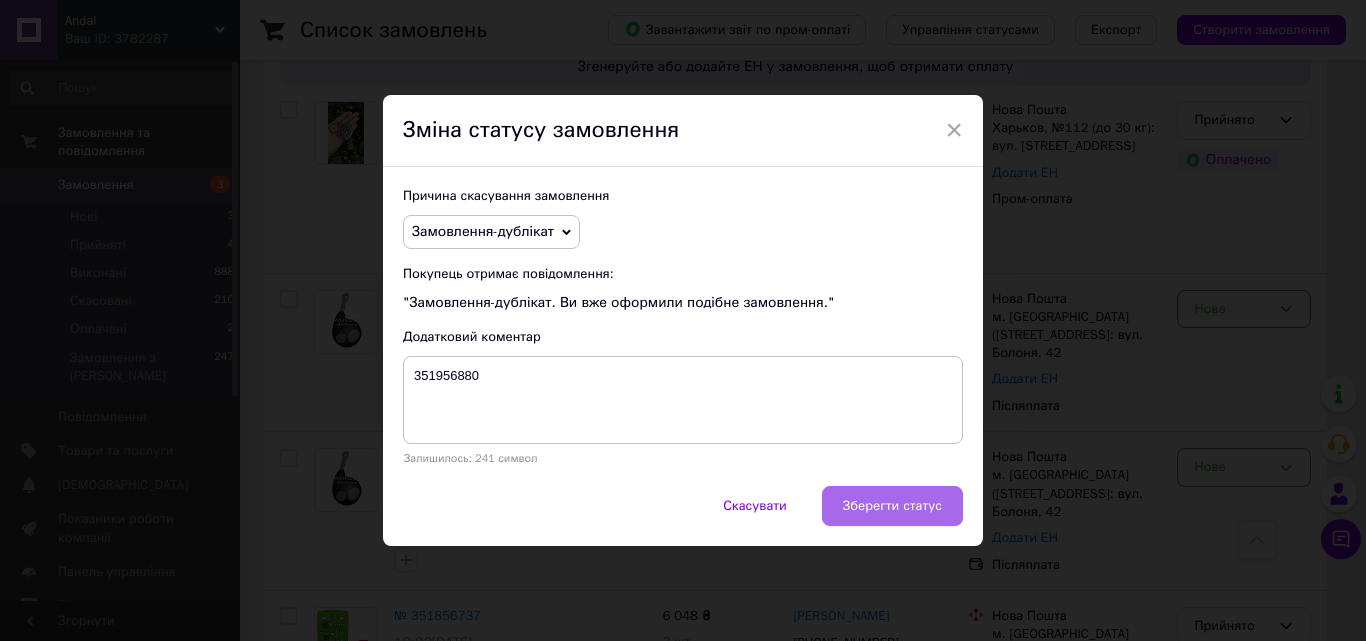 click on "Зберегти статус" at bounding box center [892, 506] 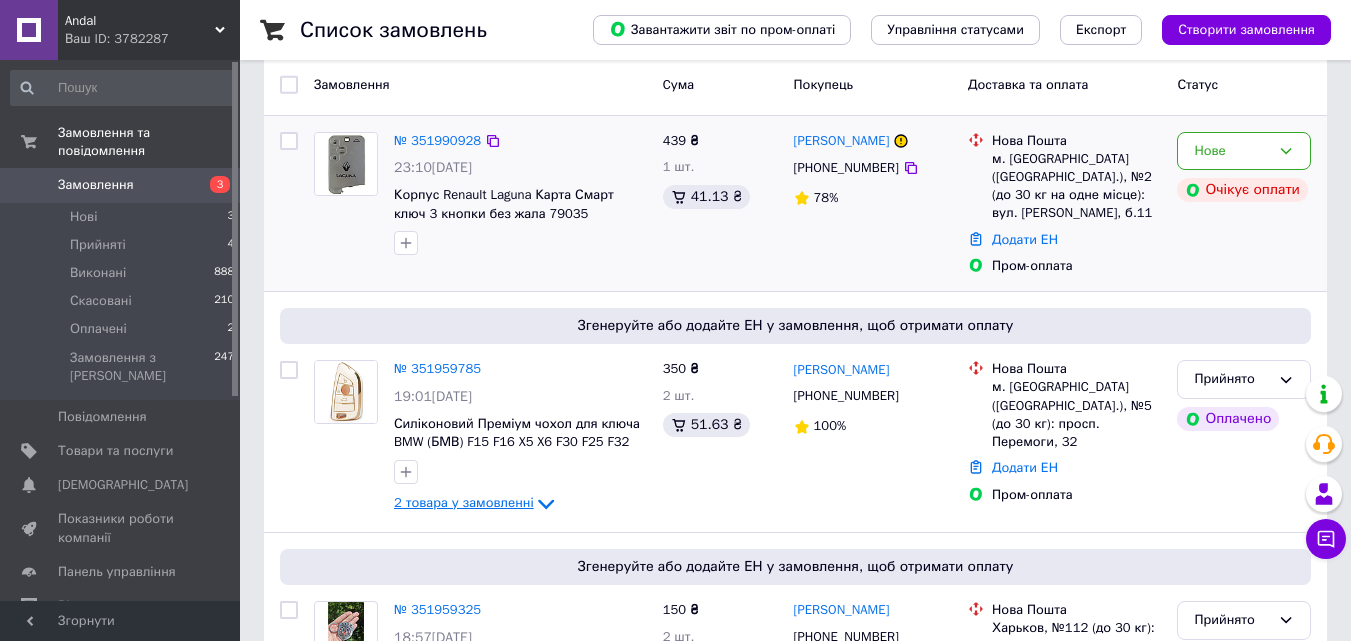 scroll, scrollTop: 0, scrollLeft: 0, axis: both 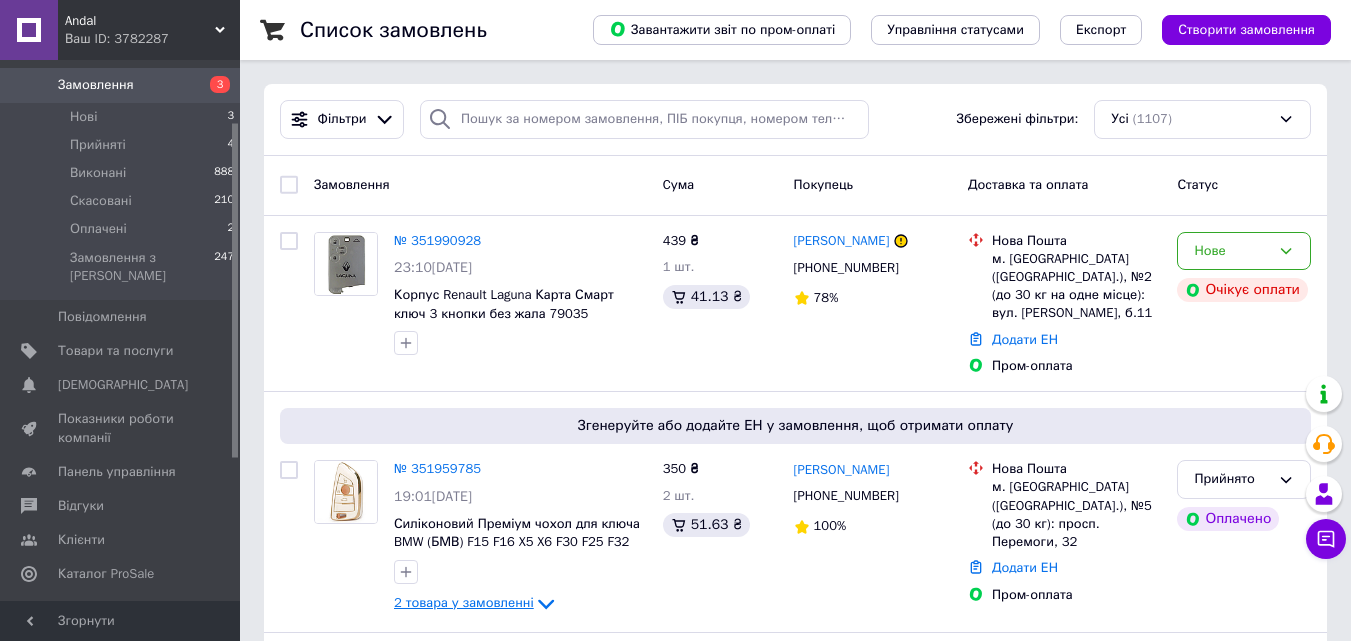 click on "Список замовлень   Завантажити звіт по пром-оплаті Управління статусами Експорт Створити замовлення Фільтри Збережені фільтри: Усі (1107) Замовлення Cума Покупець Доставка та оплата Статус № 351990928 23:10[DATE] Корпус Renault Laguna Карта Смарт ключ 3 кнопки без жала 79035 439 ₴ 1 шт. 41.13 ₴ [PERSON_NAME] [PHONE_NUMBER] 78% Нова Пошта м. [GEOGRAPHIC_DATA] ([GEOGRAPHIC_DATA].), №2 (до 30 кг на одне місце): вул. [PERSON_NAME], б.11 Додати ЕН Пром-оплата Нове Очікує оплати Згенеруйте або додайте ЕН у замовлення, щоб отримати оплату № 351959785 19:01[DATE] 2 товара у замовленні 350 ₴ 2 шт. 51.63 ₴ [PERSON_NAME] 100%" at bounding box center (795, 10265) 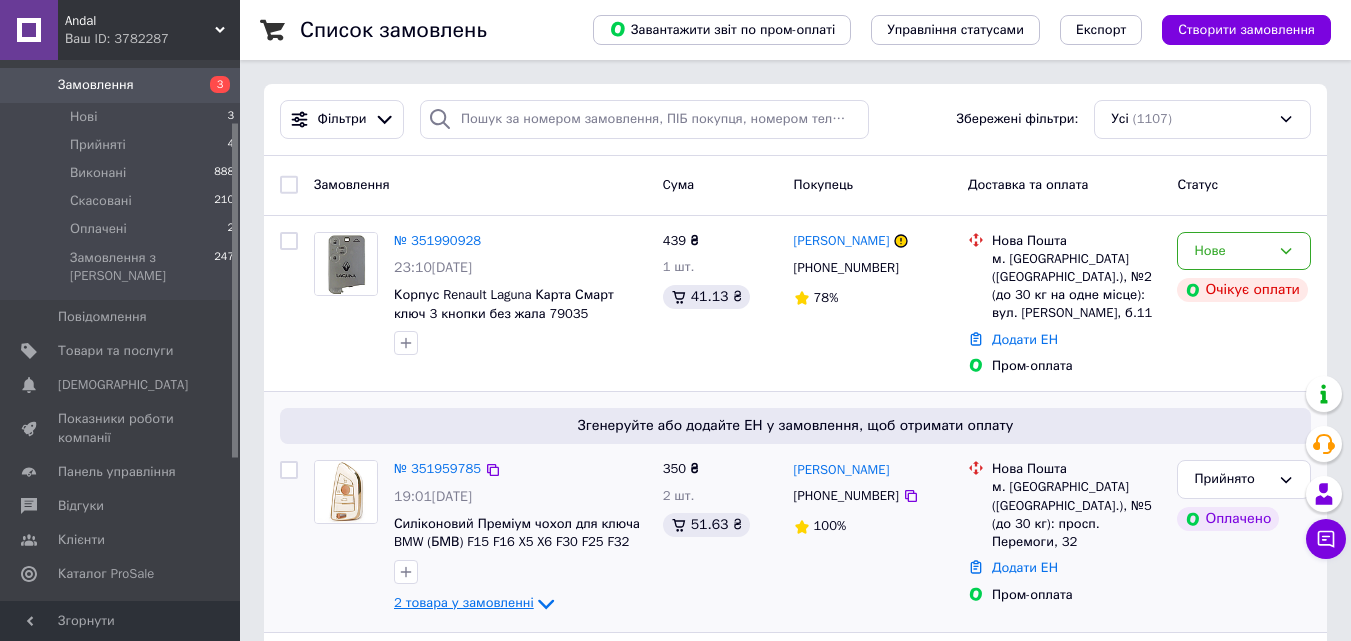 drag, startPoint x: 251, startPoint y: 447, endPoint x: 282, endPoint y: 425, distance: 38.013157 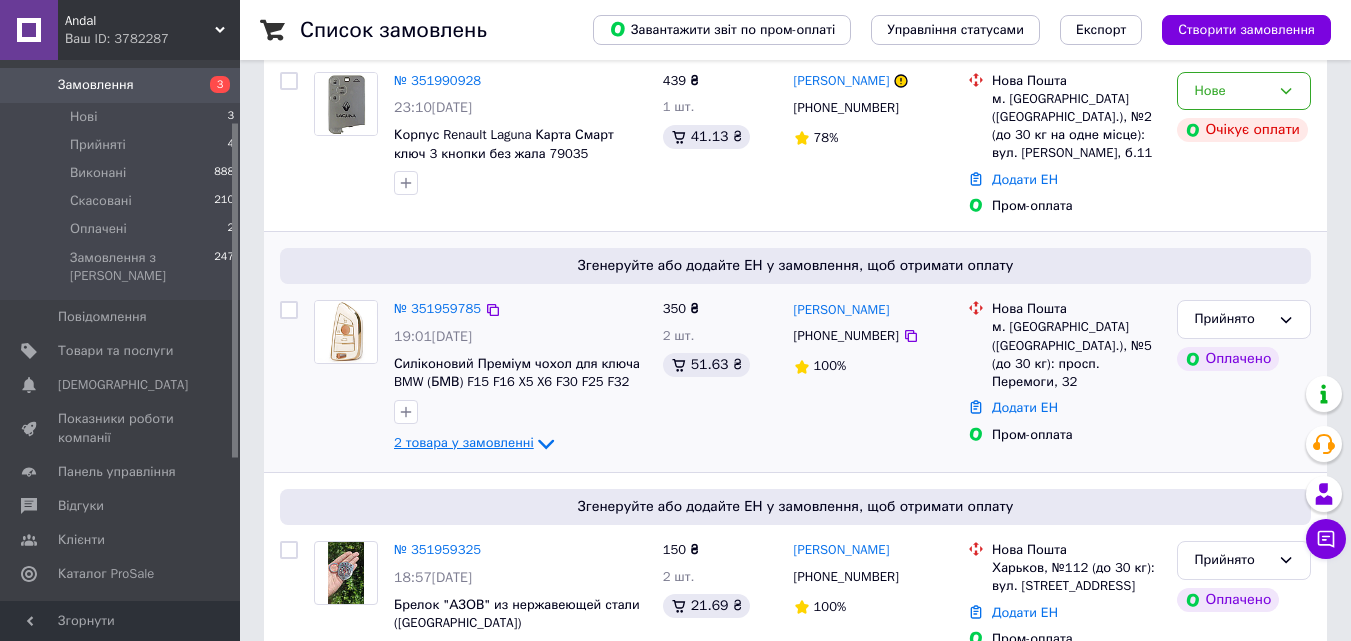 scroll, scrollTop: 300, scrollLeft: 0, axis: vertical 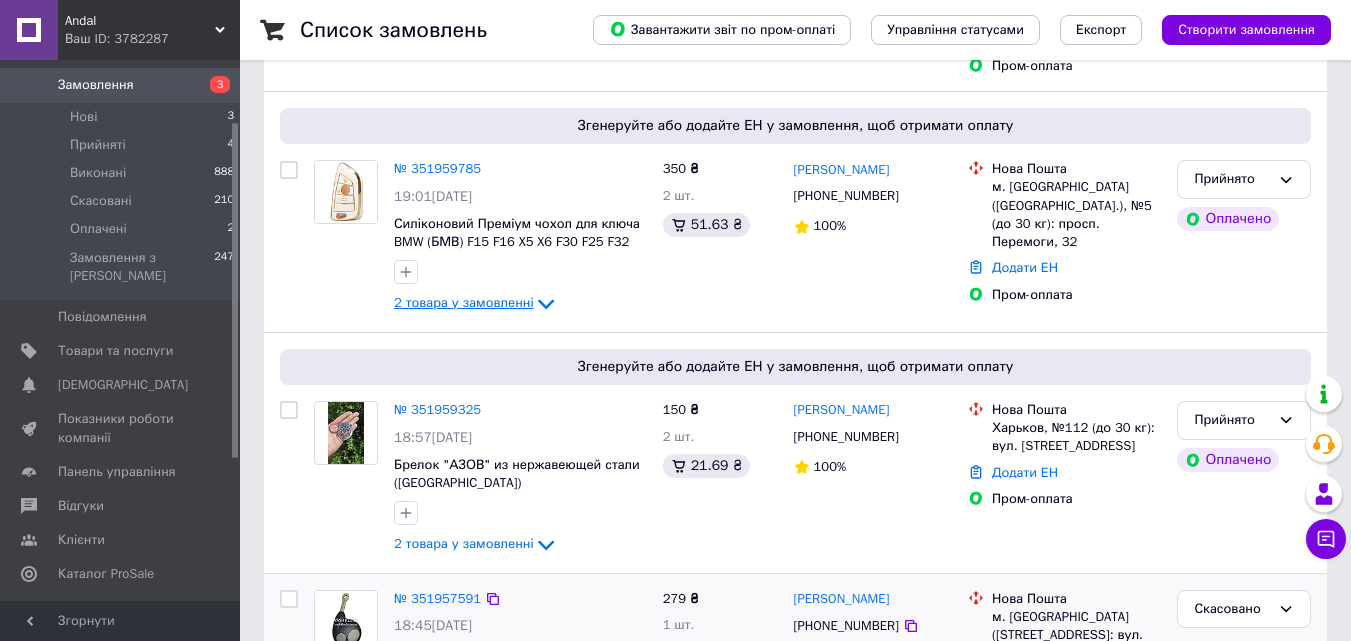click on "Список замовлень   Завантажити звіт по пром-оплаті Управління статусами Експорт Створити замовлення Фільтри Збережені фільтри: Усі (1107) Замовлення Cума Покупець Доставка та оплата Статус № 351990928 23:10[DATE] Корпус Renault Laguna Карта Смарт ключ 3 кнопки без жала 79035 439 ₴ 1 шт. 41.13 ₴ [PERSON_NAME] [PHONE_NUMBER] 78% Нова Пошта м. [GEOGRAPHIC_DATA] ([GEOGRAPHIC_DATA].), №2 (до 30 кг на одне місце): вул. [PERSON_NAME], б.11 Додати ЕН Пром-оплата Нове Очікує оплати Згенеруйте або додайте ЕН у замовлення, щоб отримати оплату № 351959785 19:01[DATE] 2 товара у замовленні 350 ₴ 2 шт. 51.63 ₴ [PERSON_NAME] 100%" at bounding box center (795, 9965) 